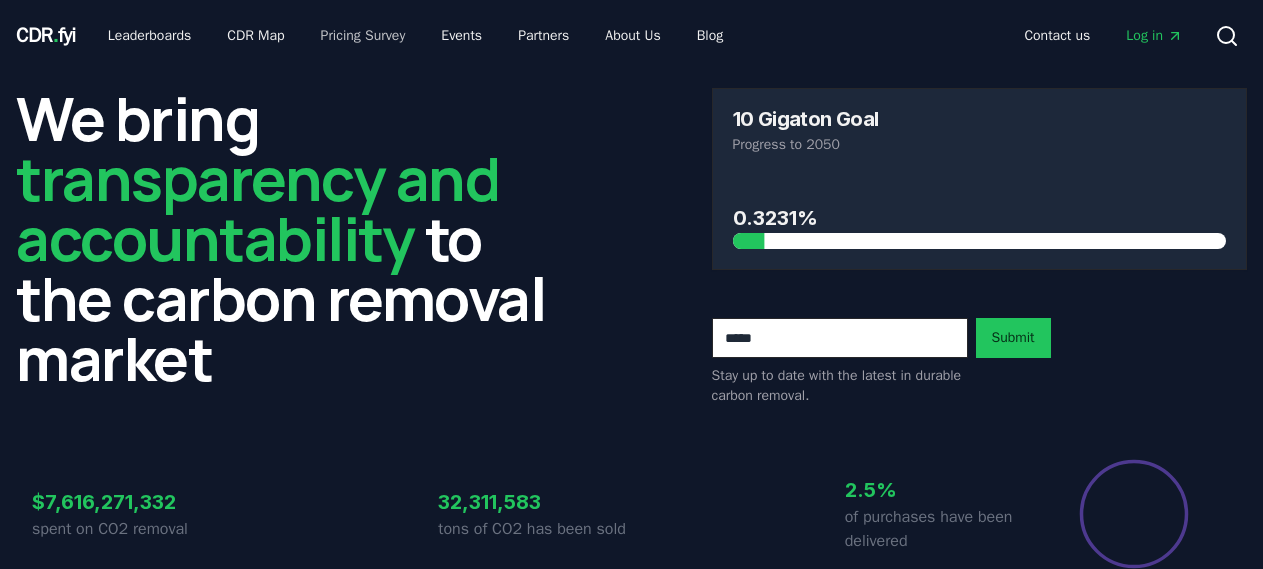 scroll, scrollTop: 0, scrollLeft: 0, axis: both 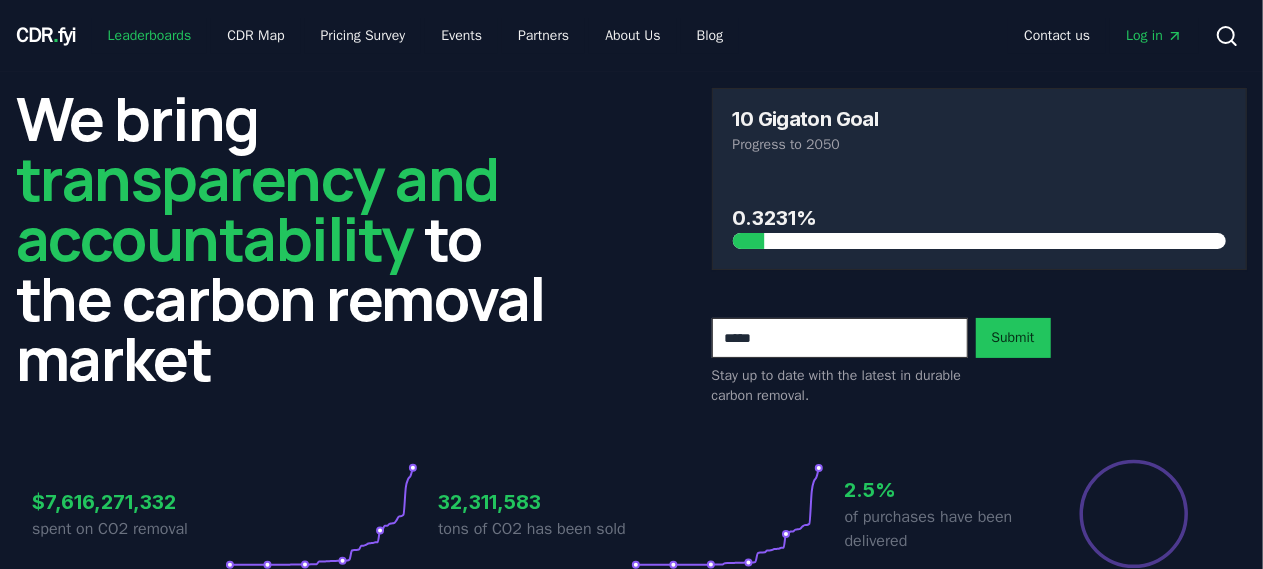 click on "Leaderboards" at bounding box center (150, 36) 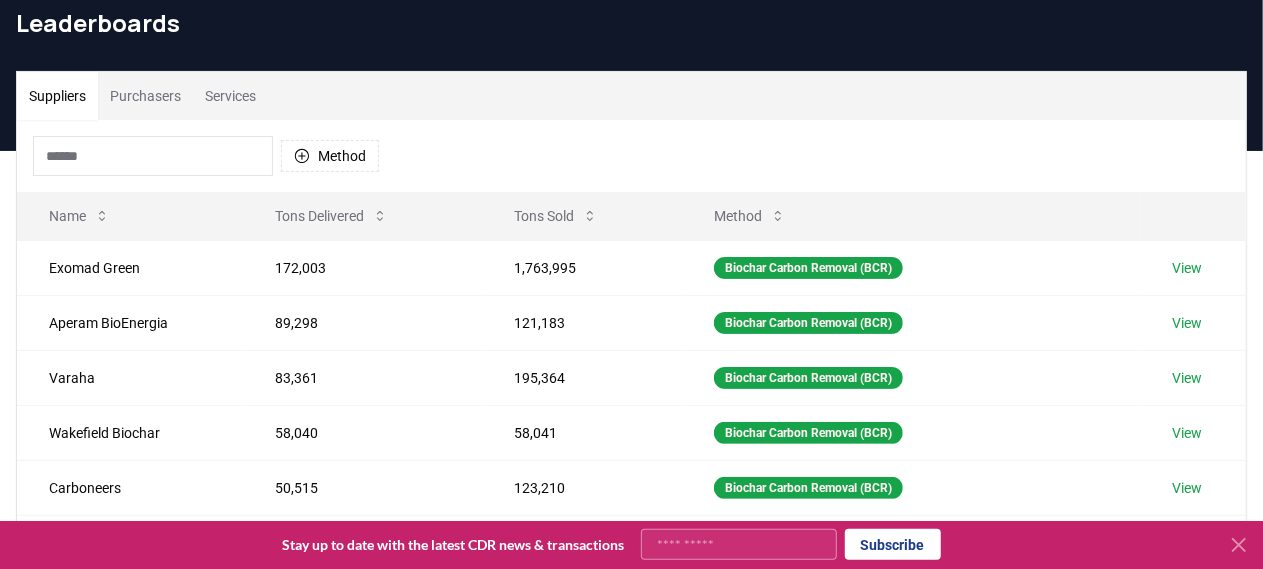 scroll, scrollTop: 0, scrollLeft: 0, axis: both 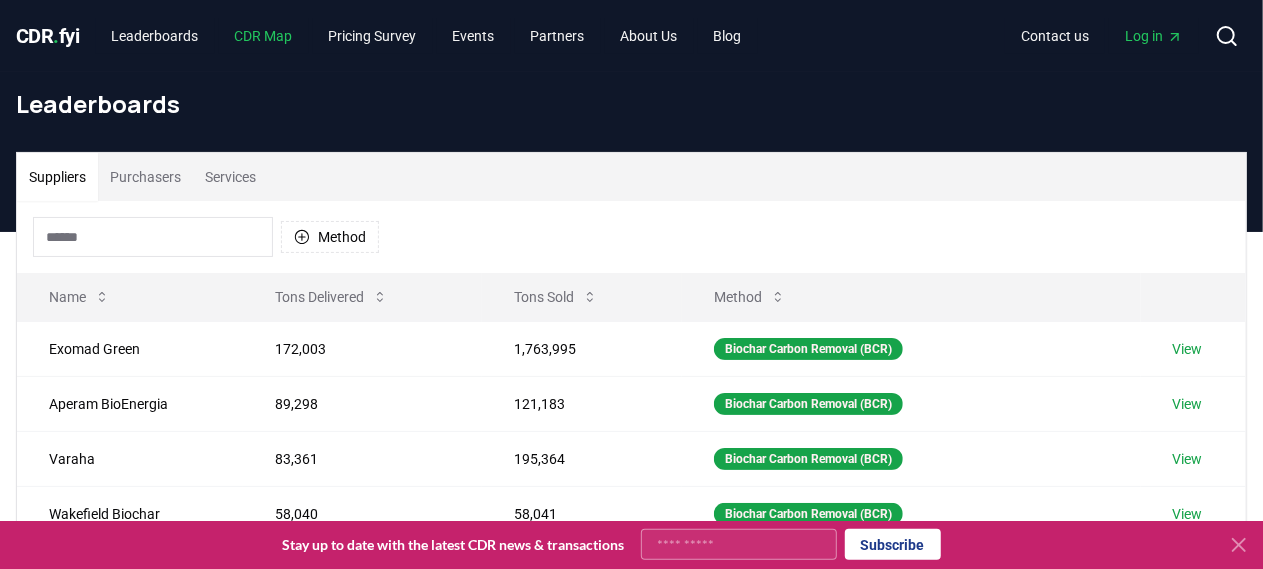 click on "CDR Map" at bounding box center (264, 36) 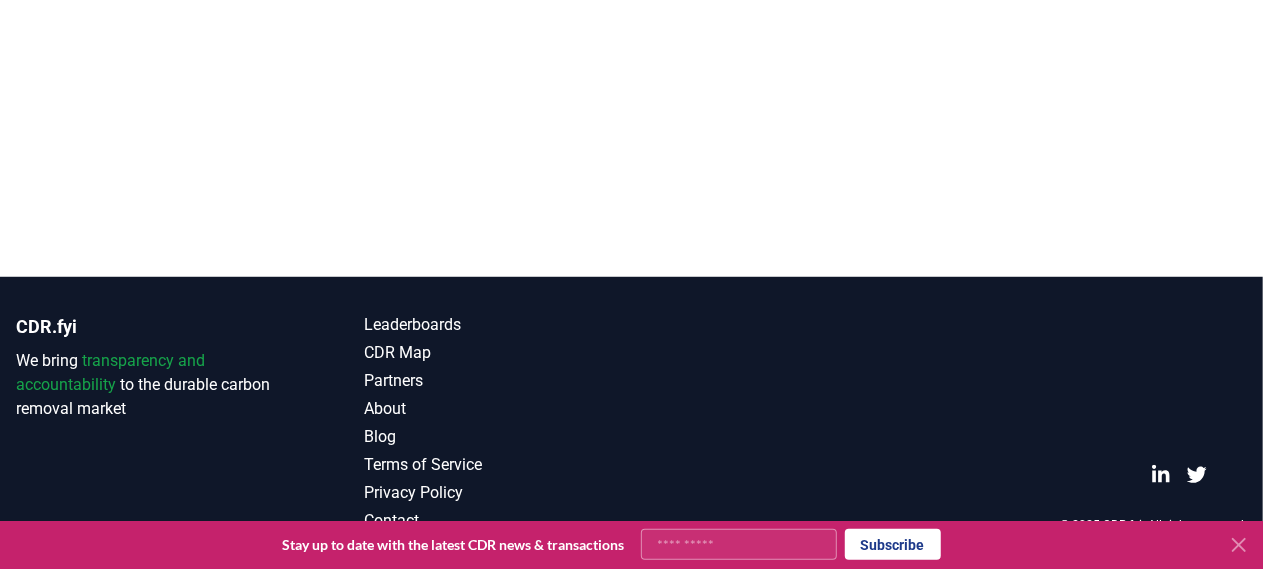 scroll, scrollTop: 0, scrollLeft: 0, axis: both 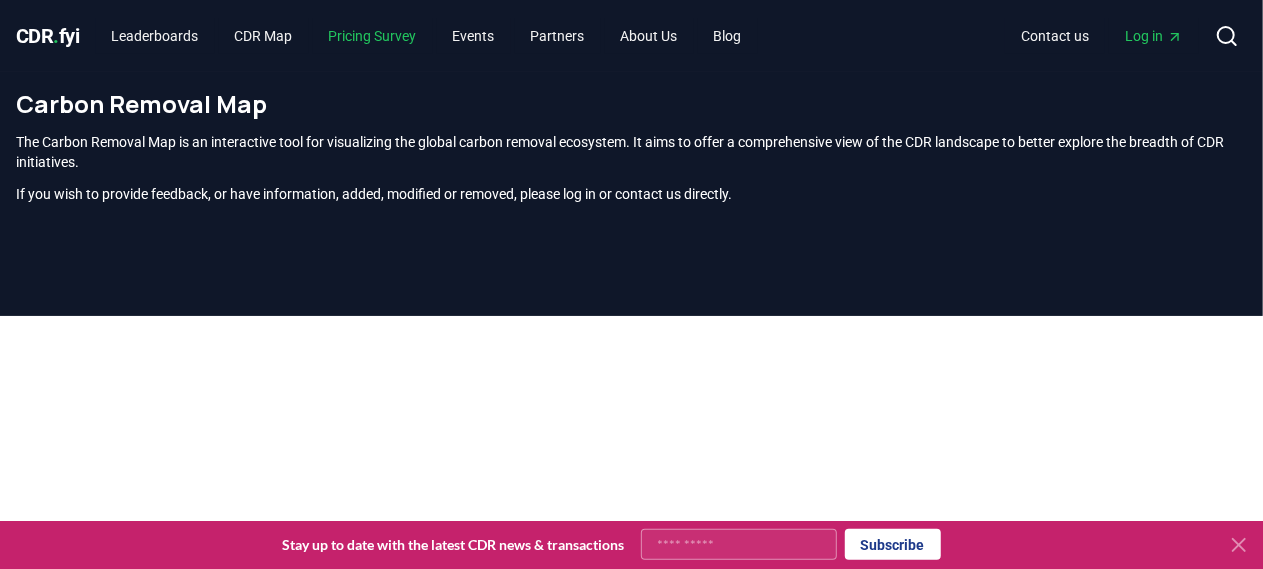 click on "Pricing Survey" at bounding box center [373, 36] 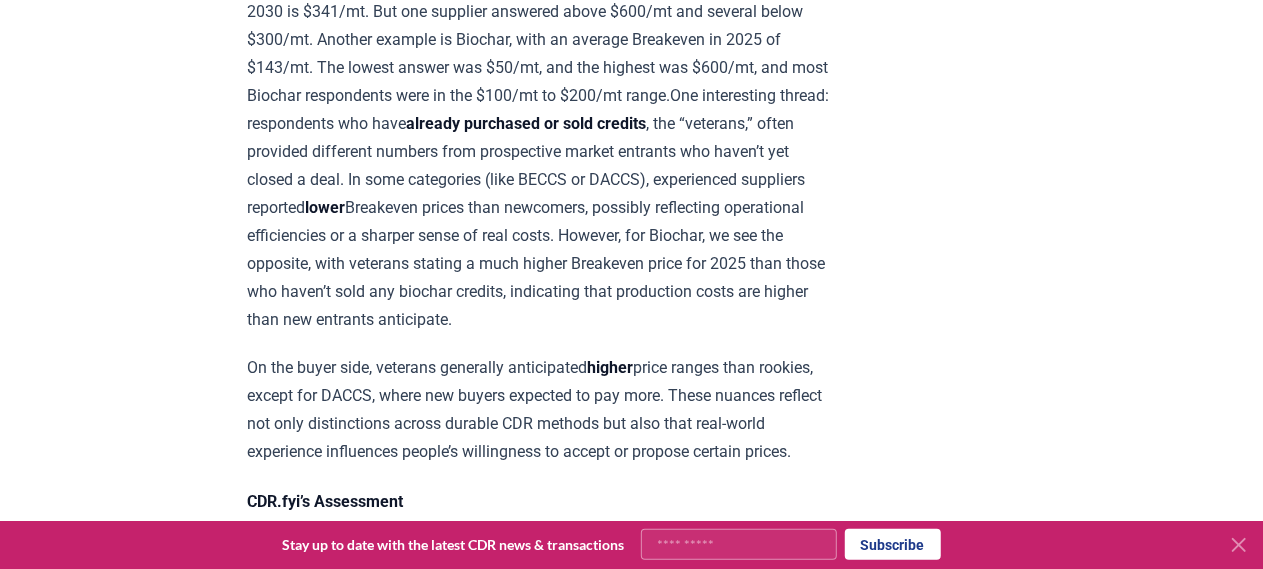 scroll, scrollTop: 0, scrollLeft: 0, axis: both 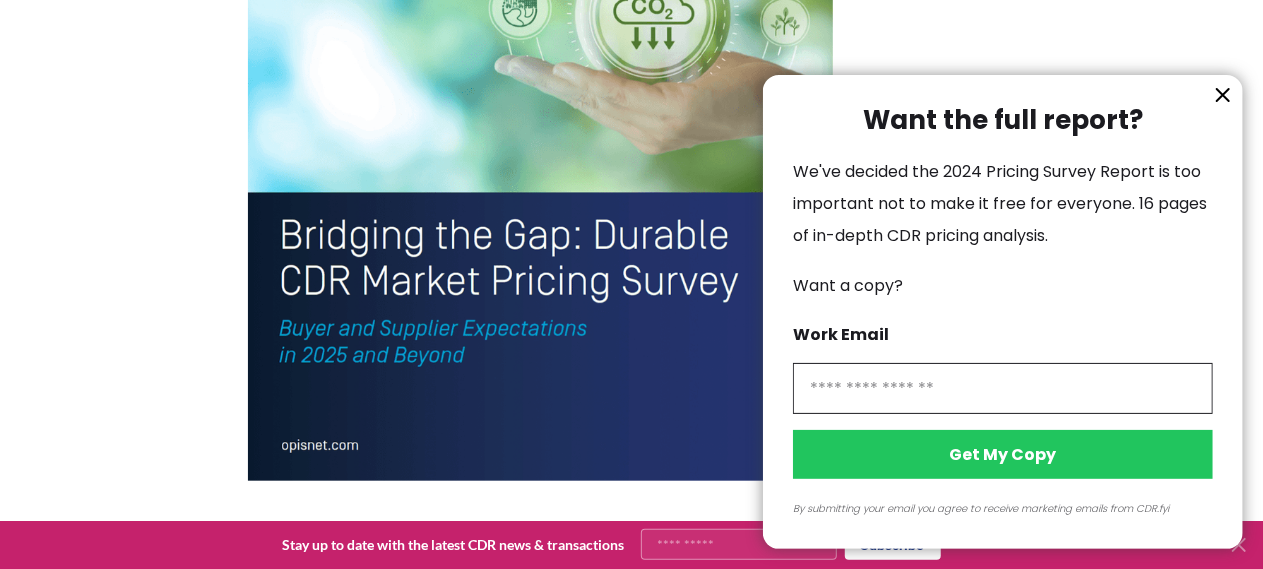 click 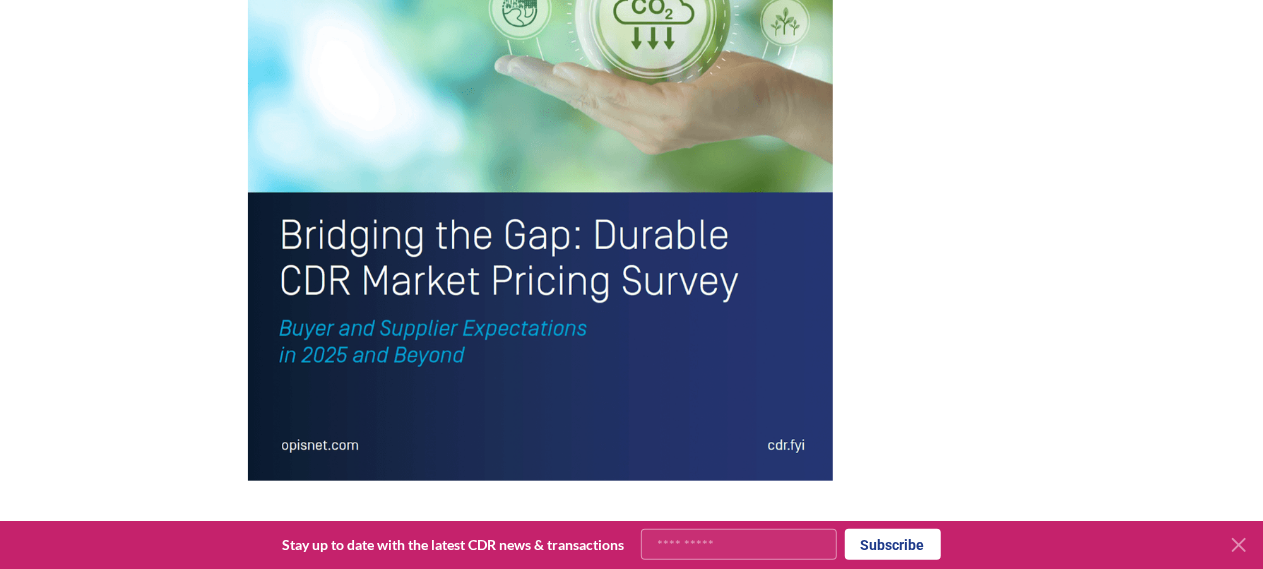 click 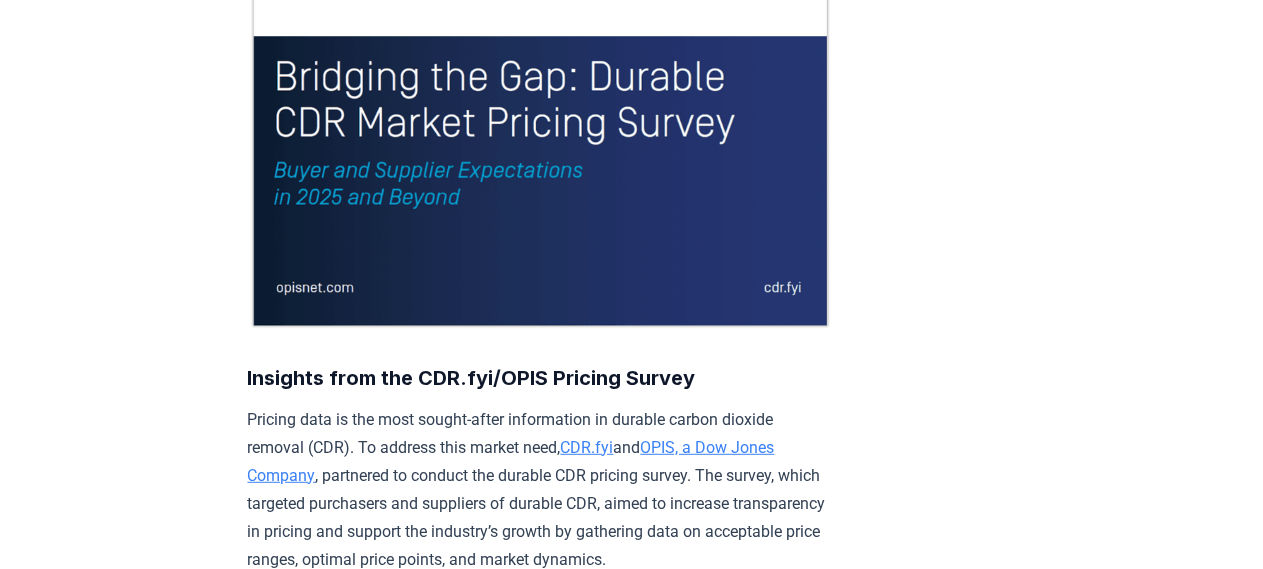 scroll, scrollTop: 0, scrollLeft: 0, axis: both 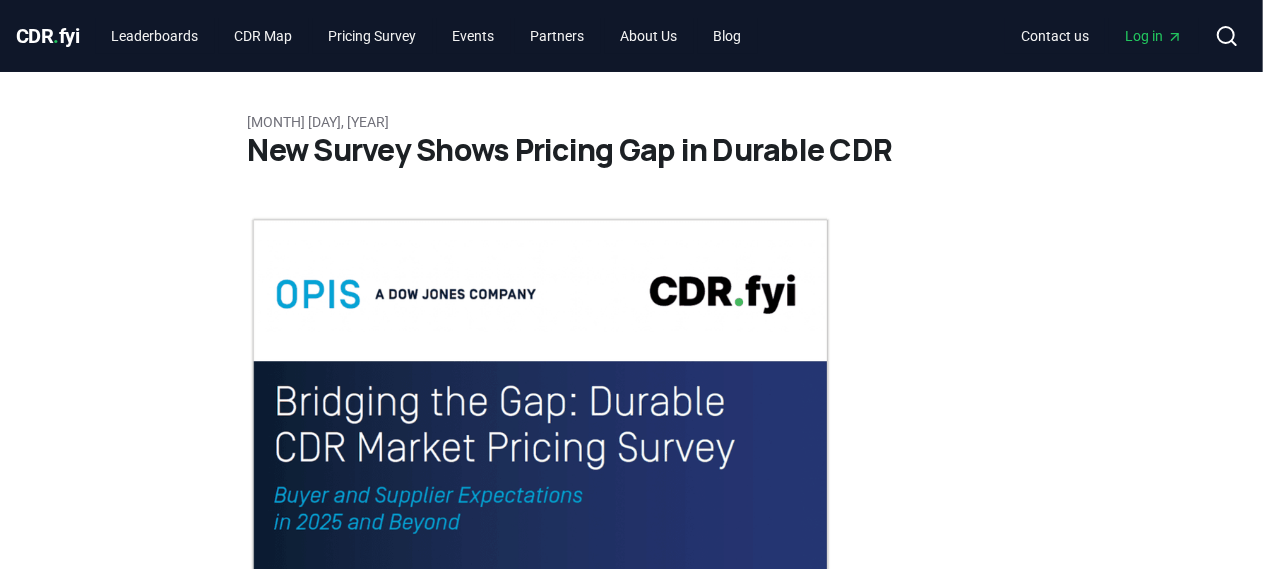 click on "CDR . fyi Leaderboards CDR Map Pricing Survey Events Partners About Us Blog" at bounding box center [387, 36] 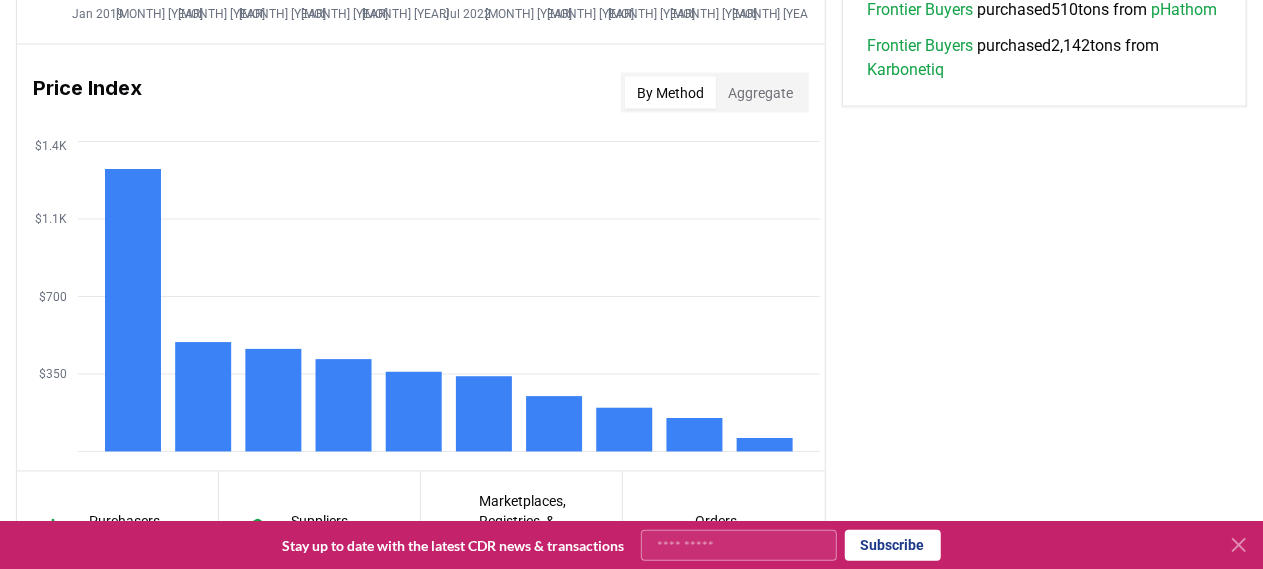 scroll, scrollTop: 1618, scrollLeft: 0, axis: vertical 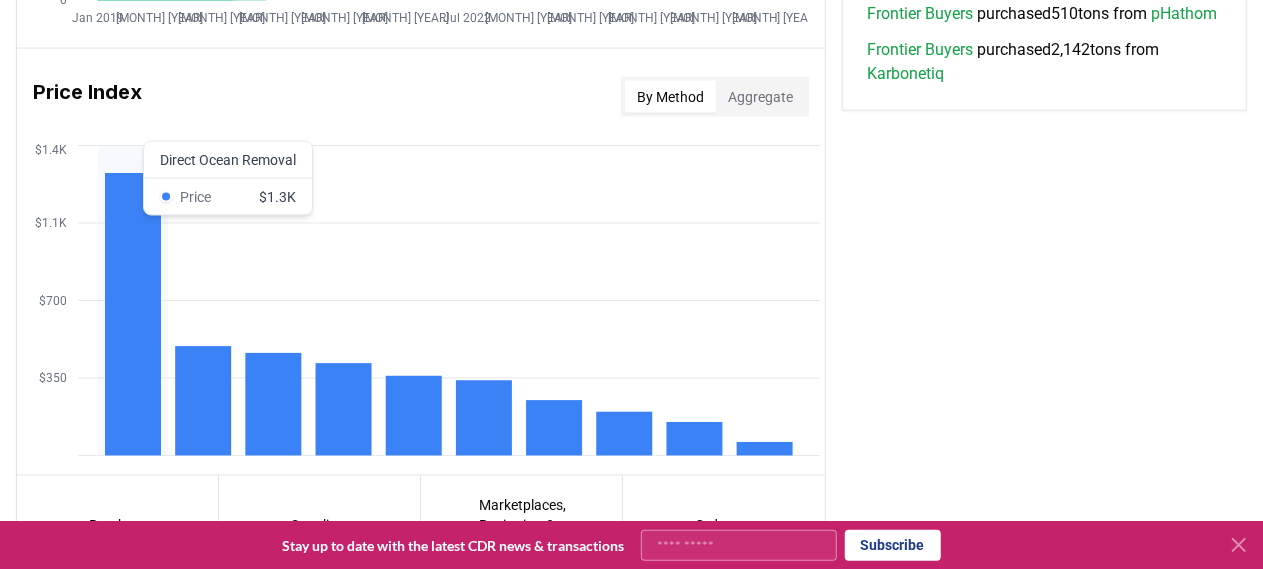 click 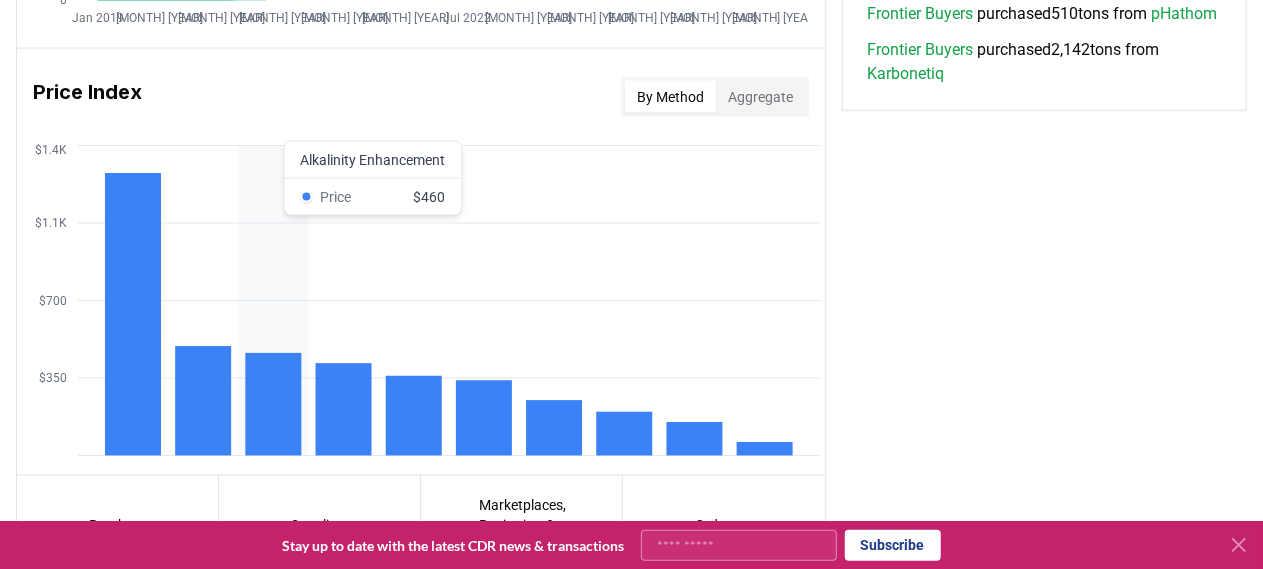 click 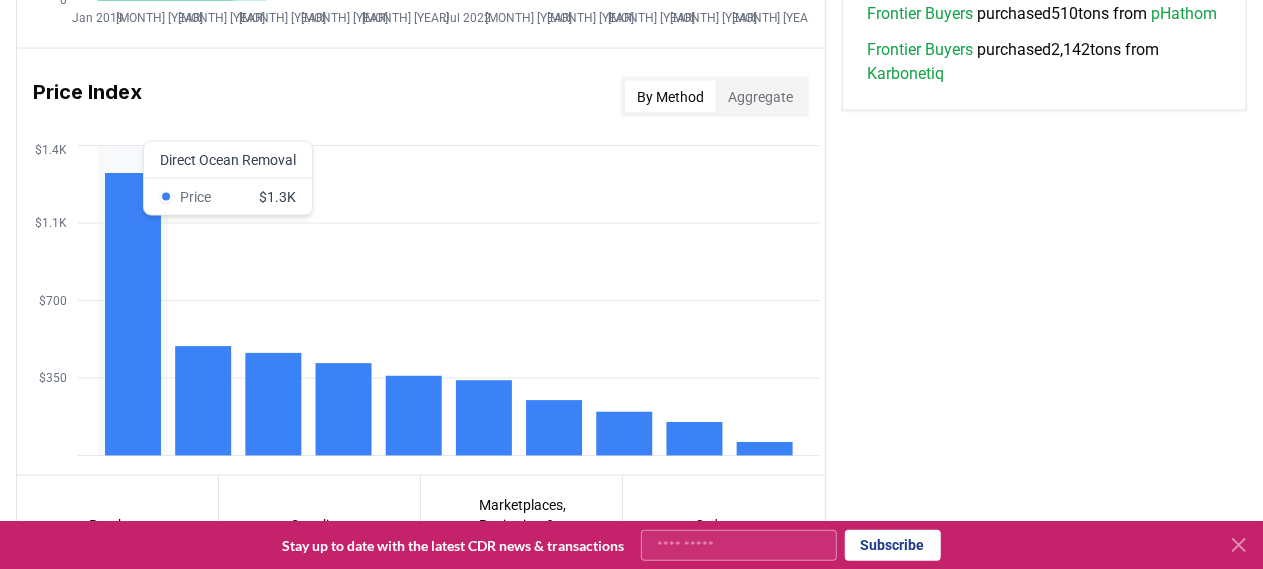click 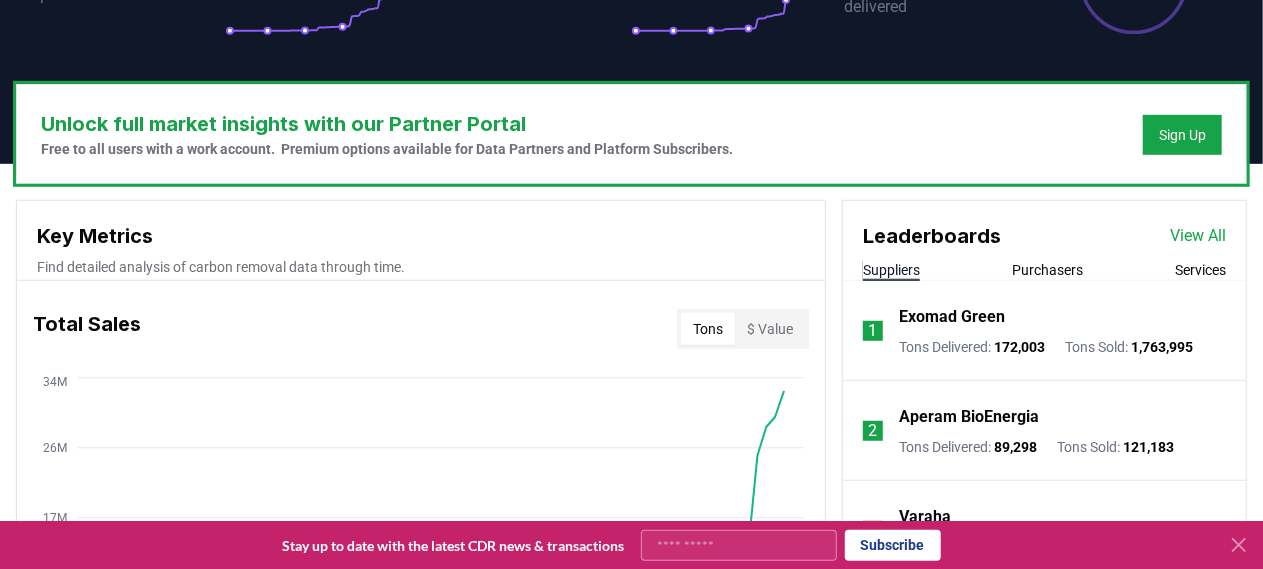 scroll, scrollTop: 539, scrollLeft: 0, axis: vertical 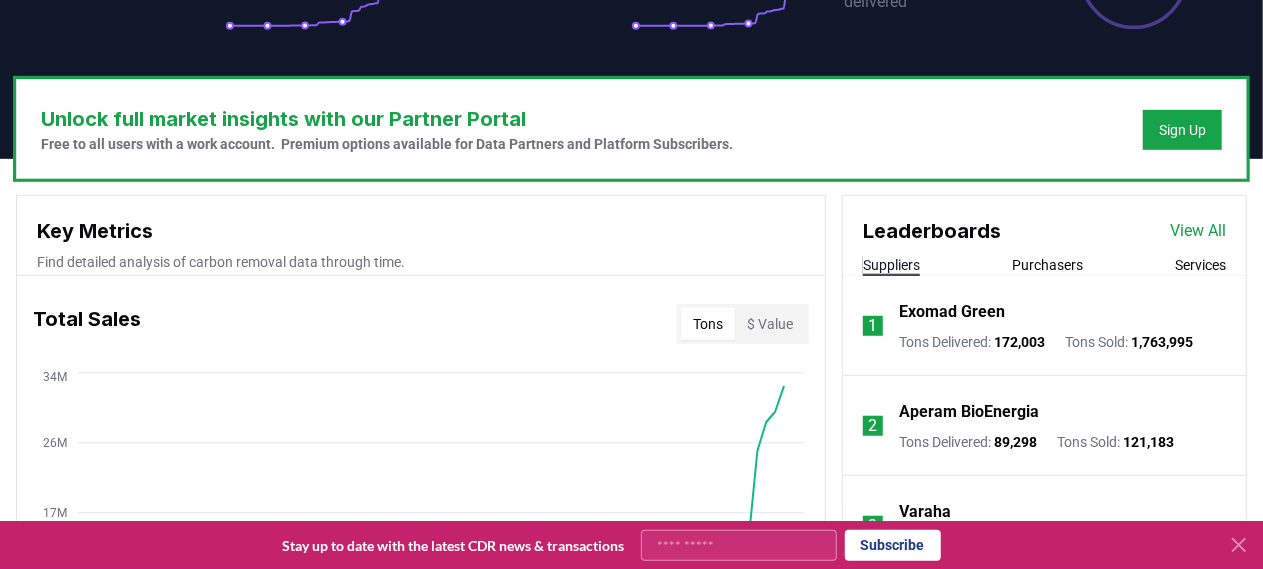 click on "View All" at bounding box center [1198, 231] 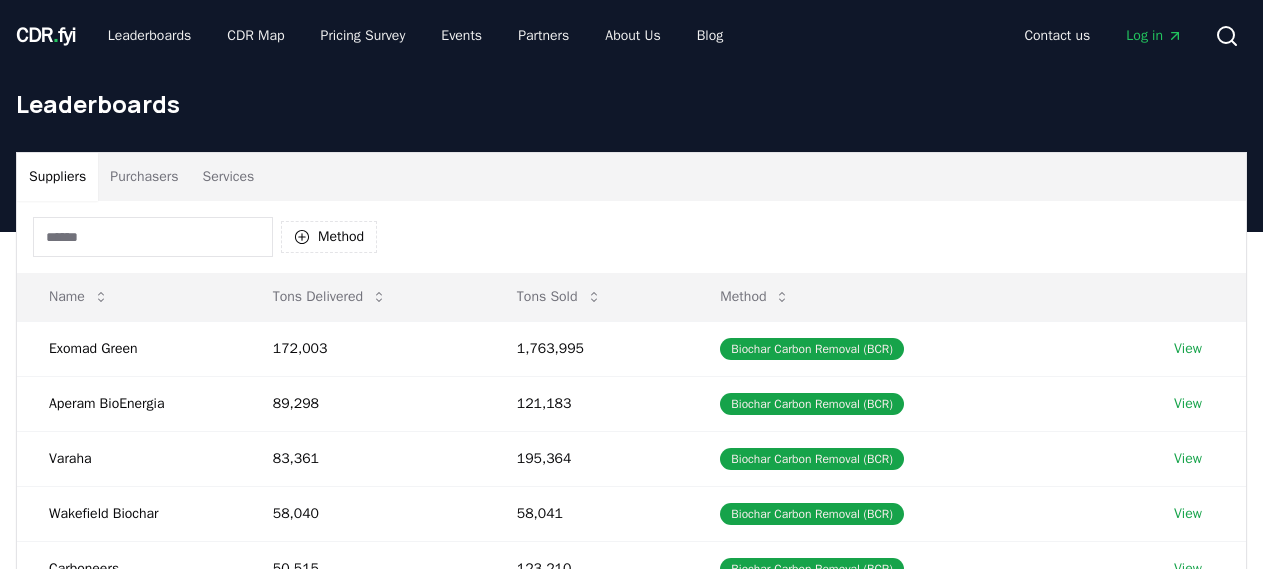 scroll, scrollTop: 0, scrollLeft: 0, axis: both 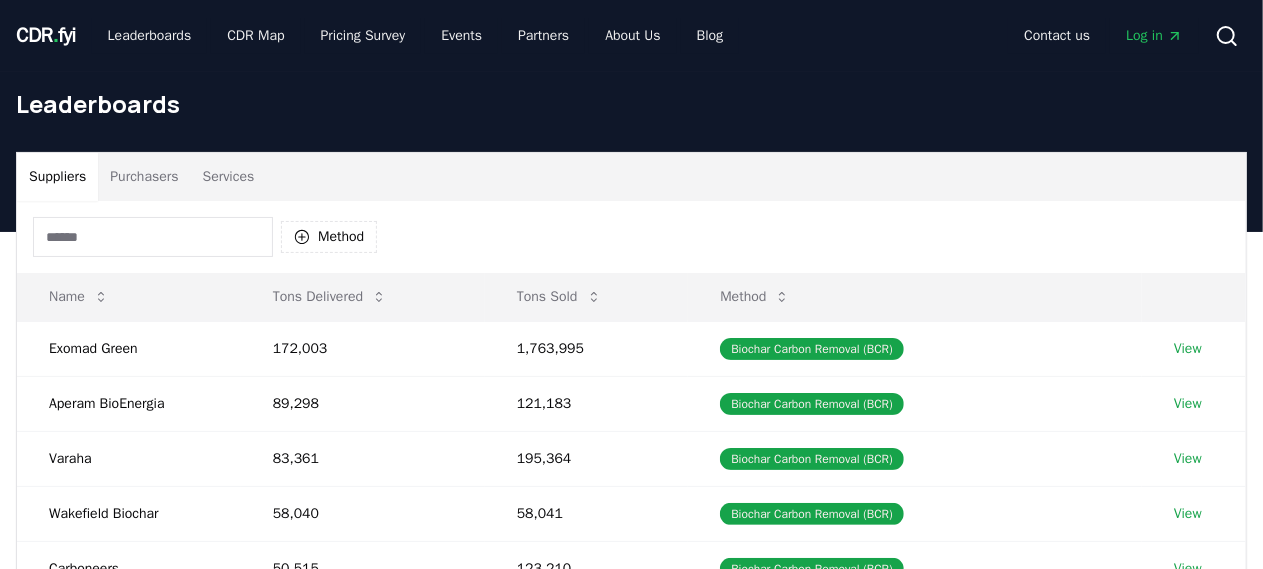 click at bounding box center (153, 237) 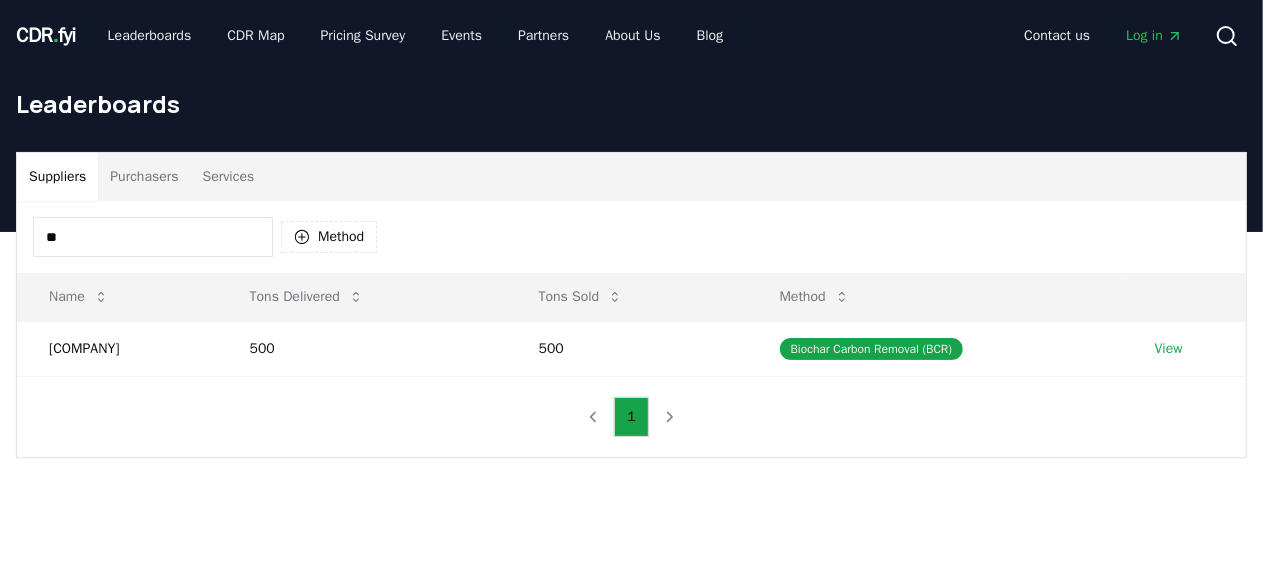type on "*" 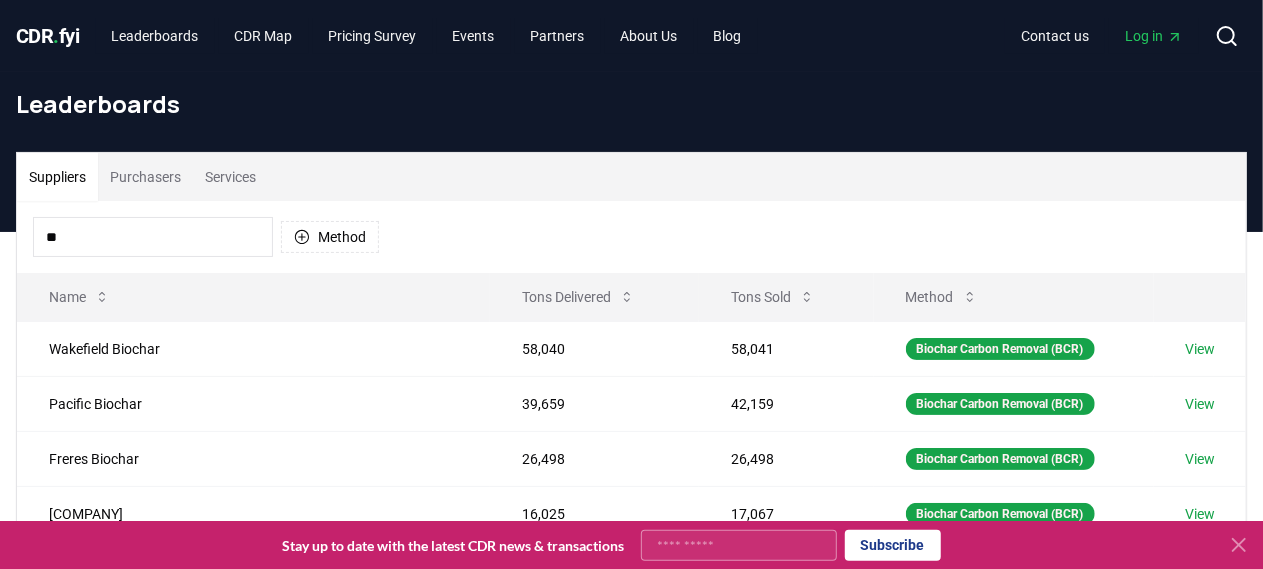 type on "*" 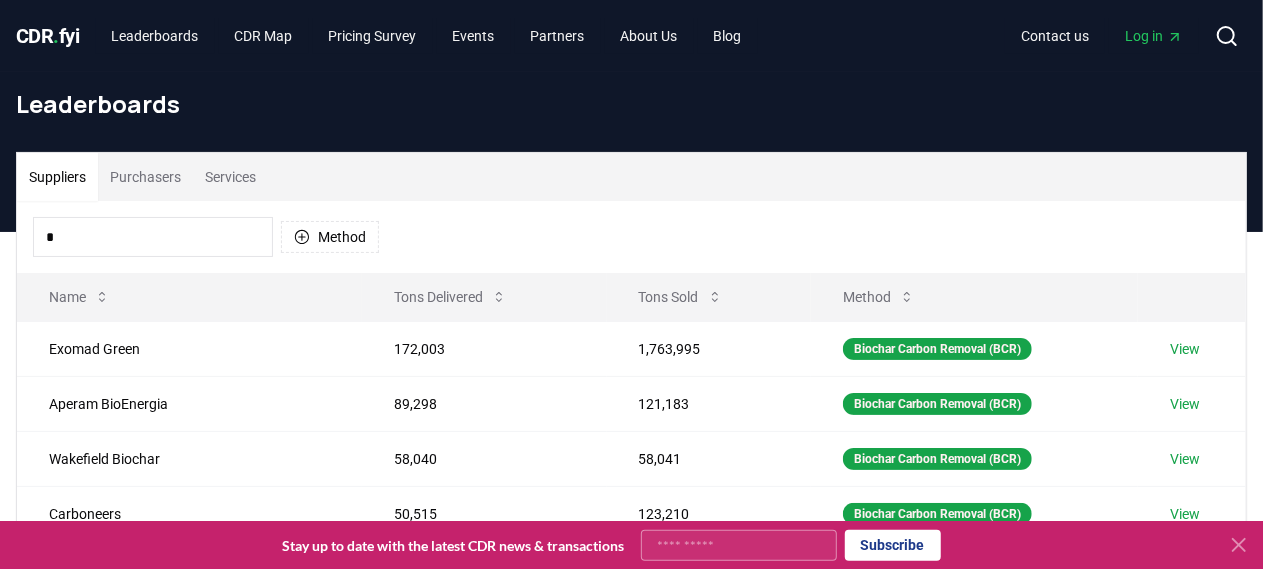 type 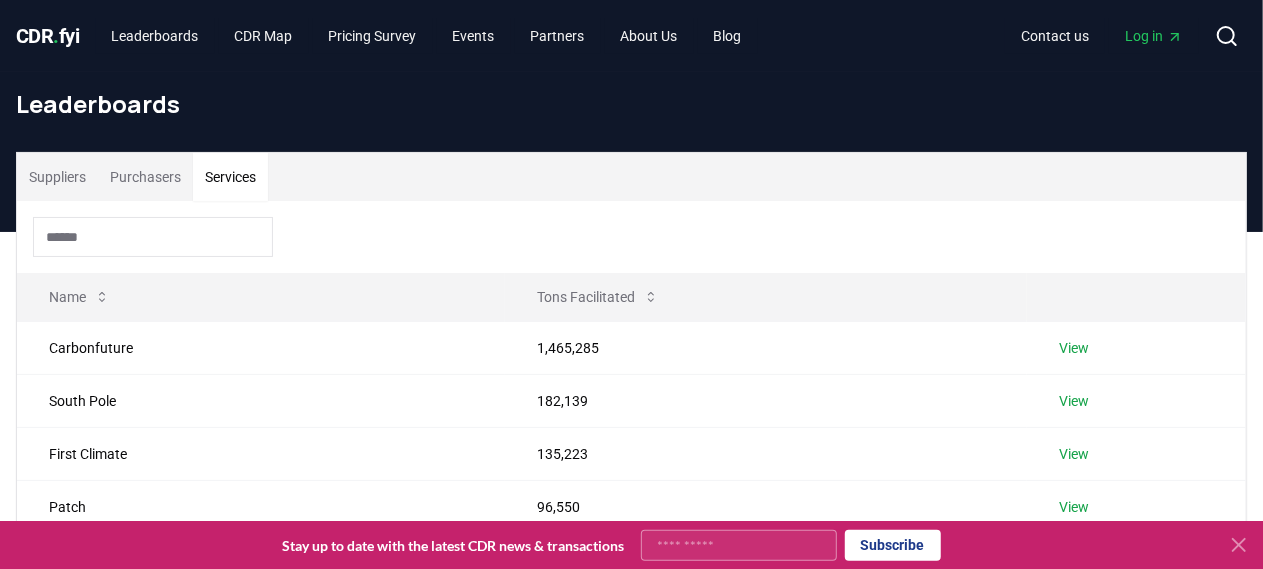click on "Services" at bounding box center [230, 177] 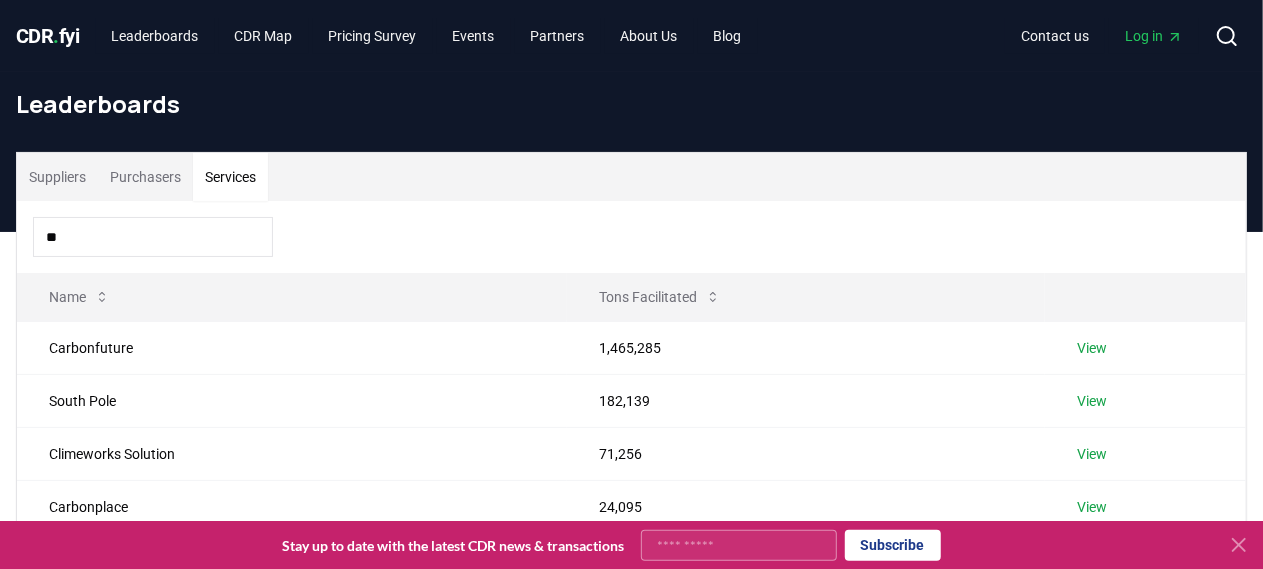 type on "*" 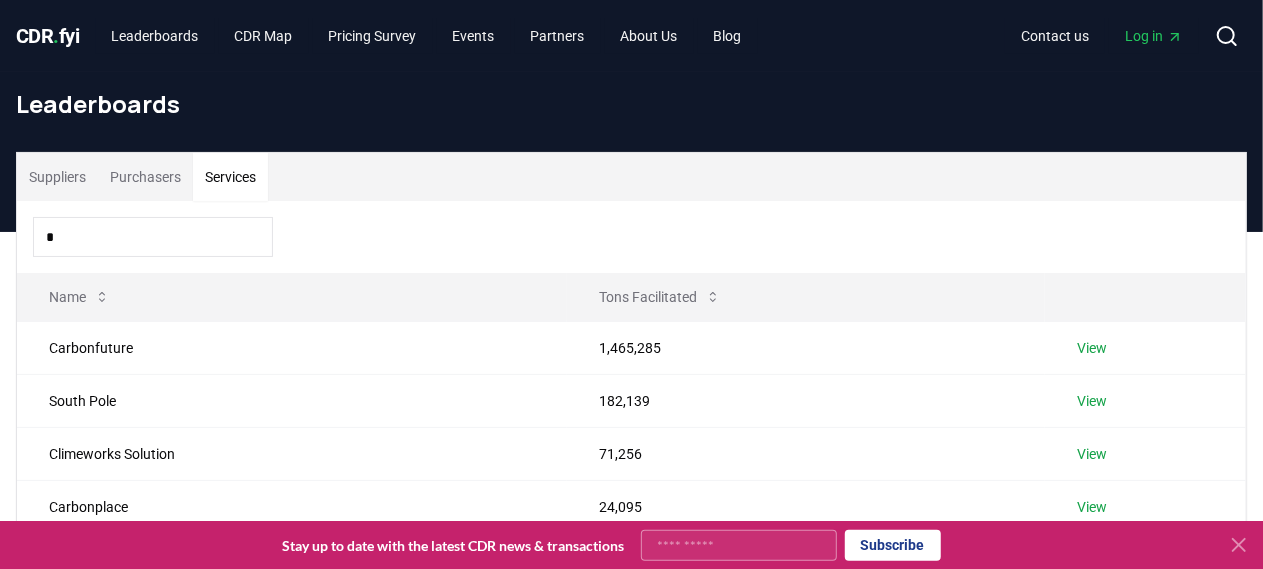 type 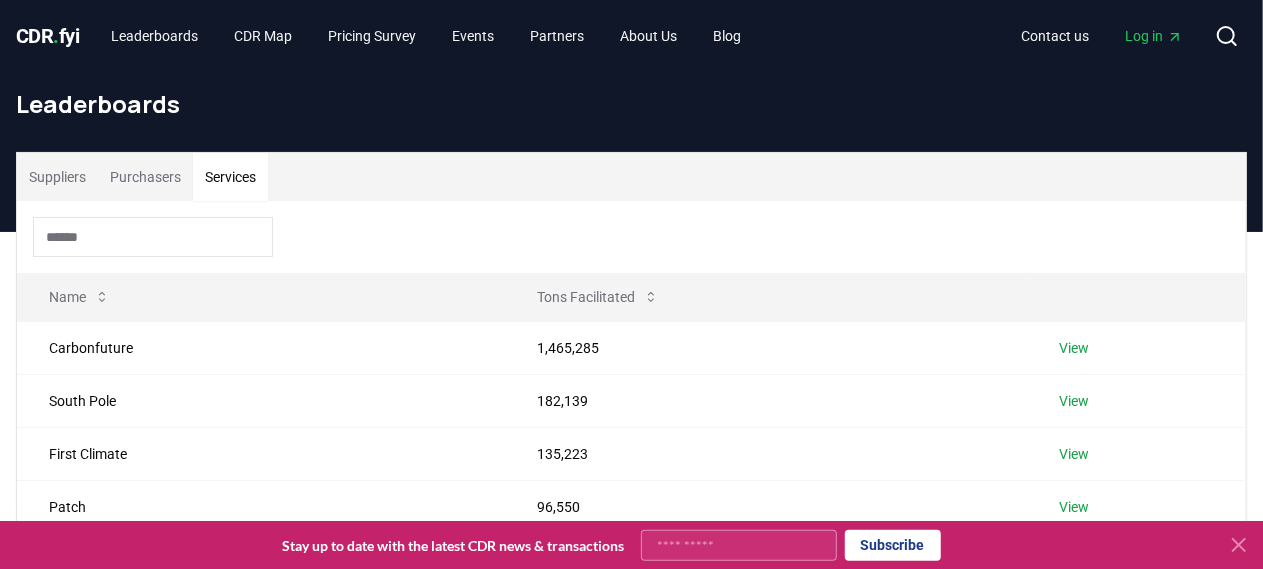 click on "Purchasers" at bounding box center [145, 177] 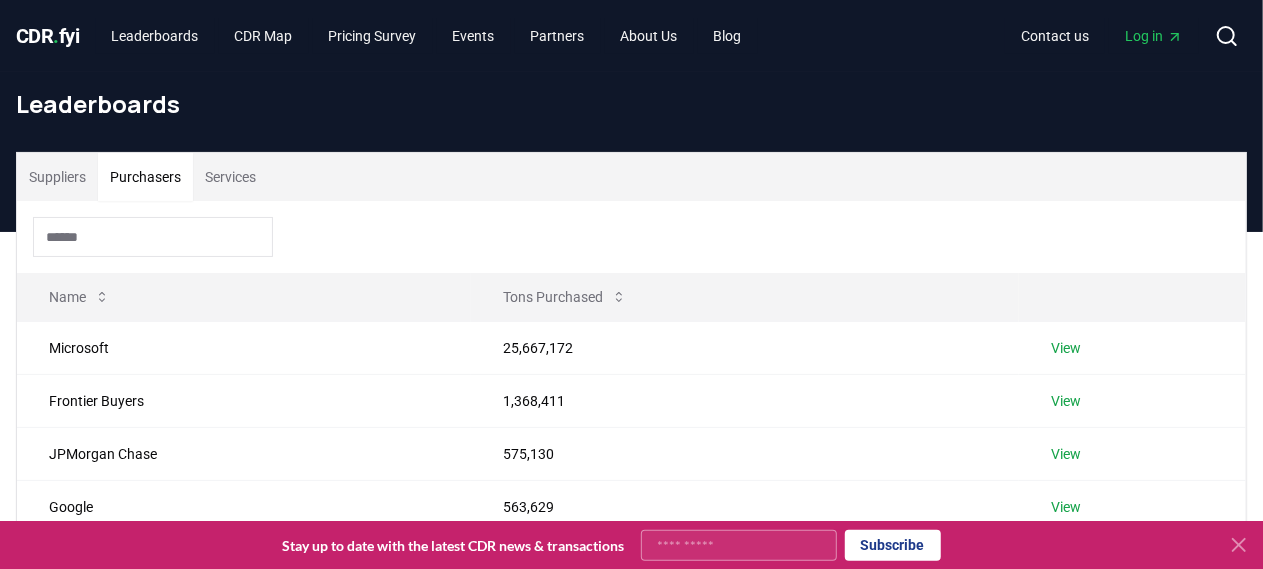 click at bounding box center [153, 237] 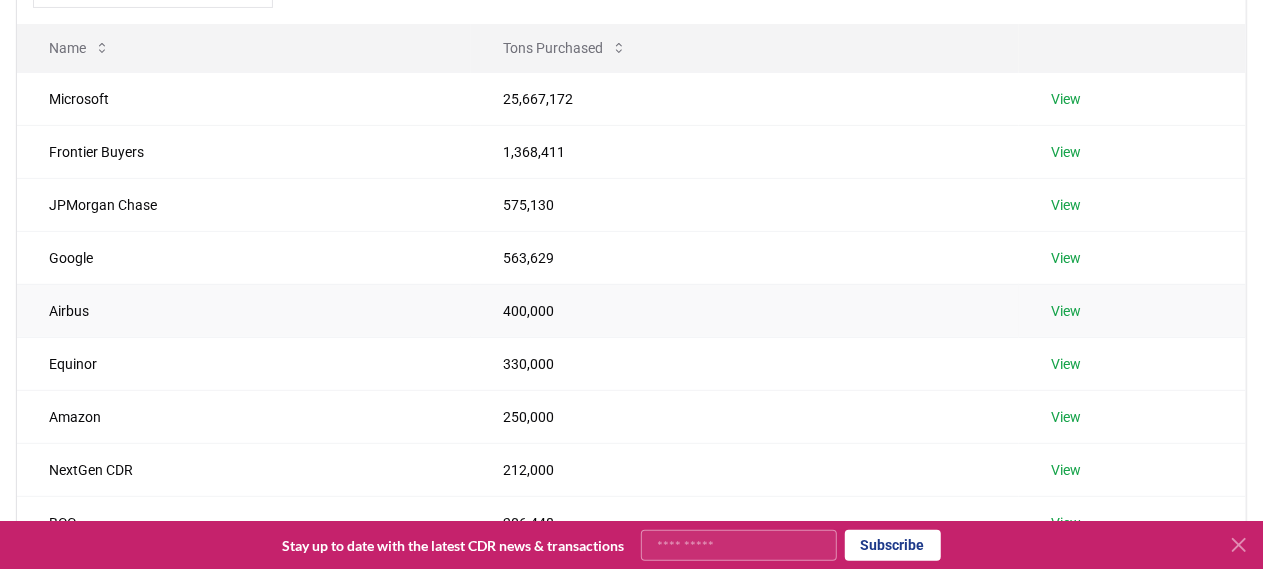 scroll, scrollTop: 0, scrollLeft: 0, axis: both 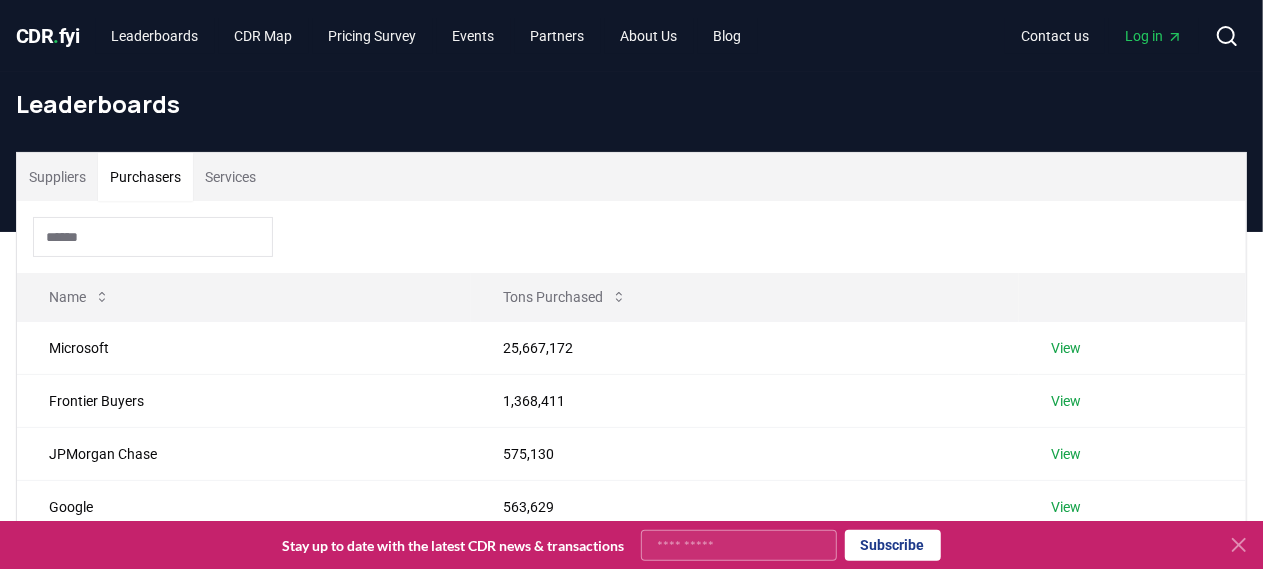 click on "Suppliers" at bounding box center [57, 177] 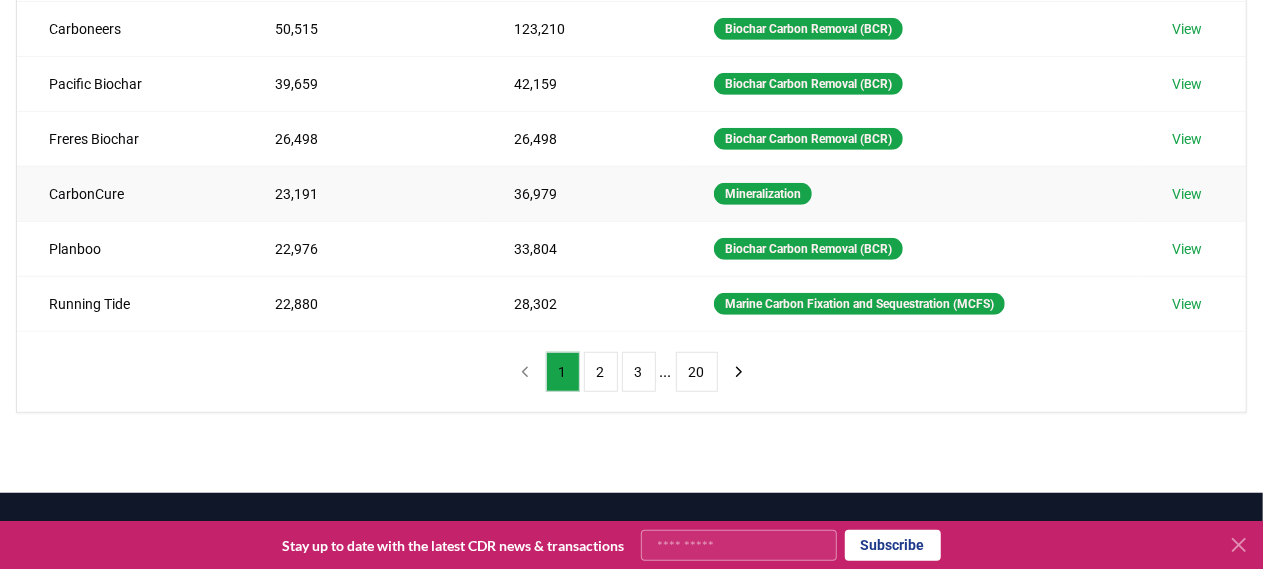 scroll, scrollTop: 541, scrollLeft: 0, axis: vertical 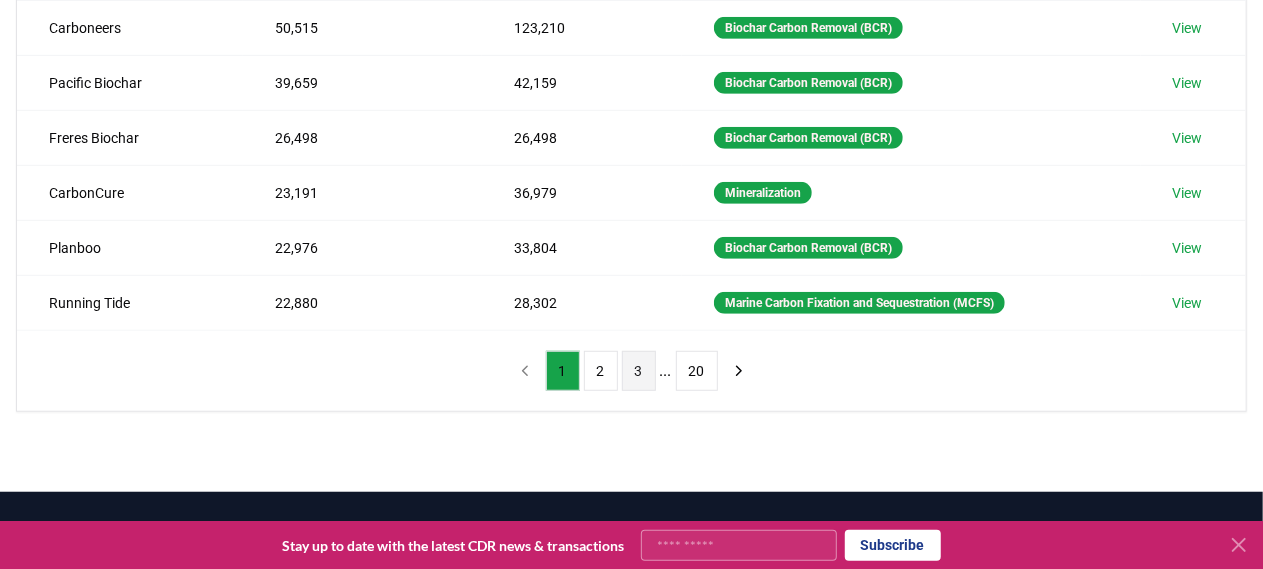 click on "3" at bounding box center (639, 371) 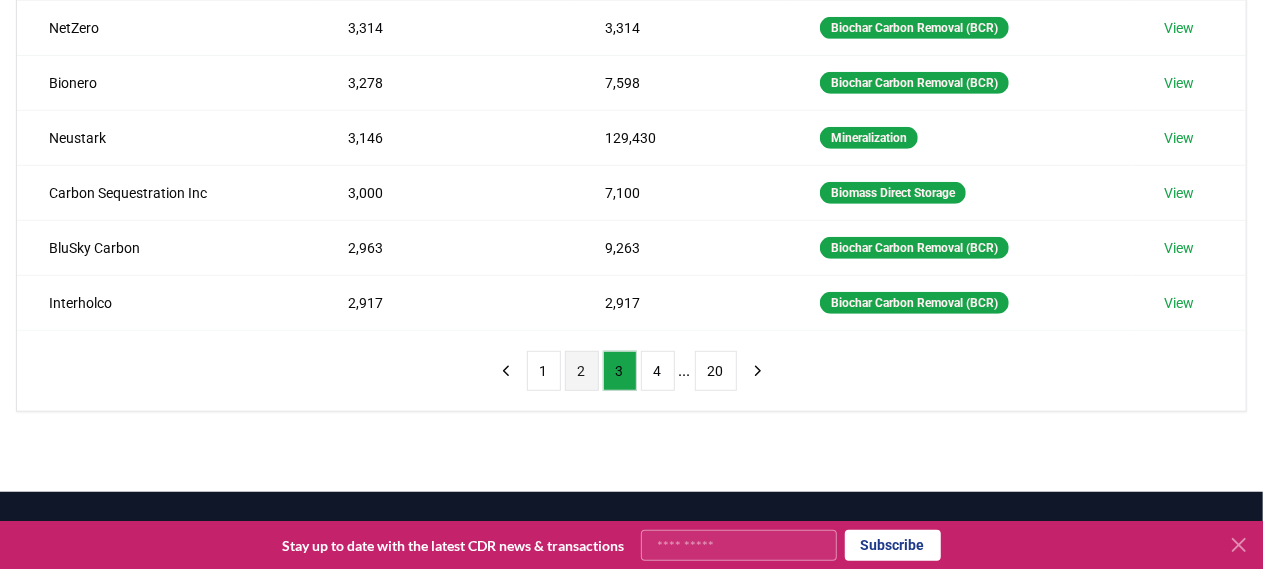click on "2" at bounding box center (582, 371) 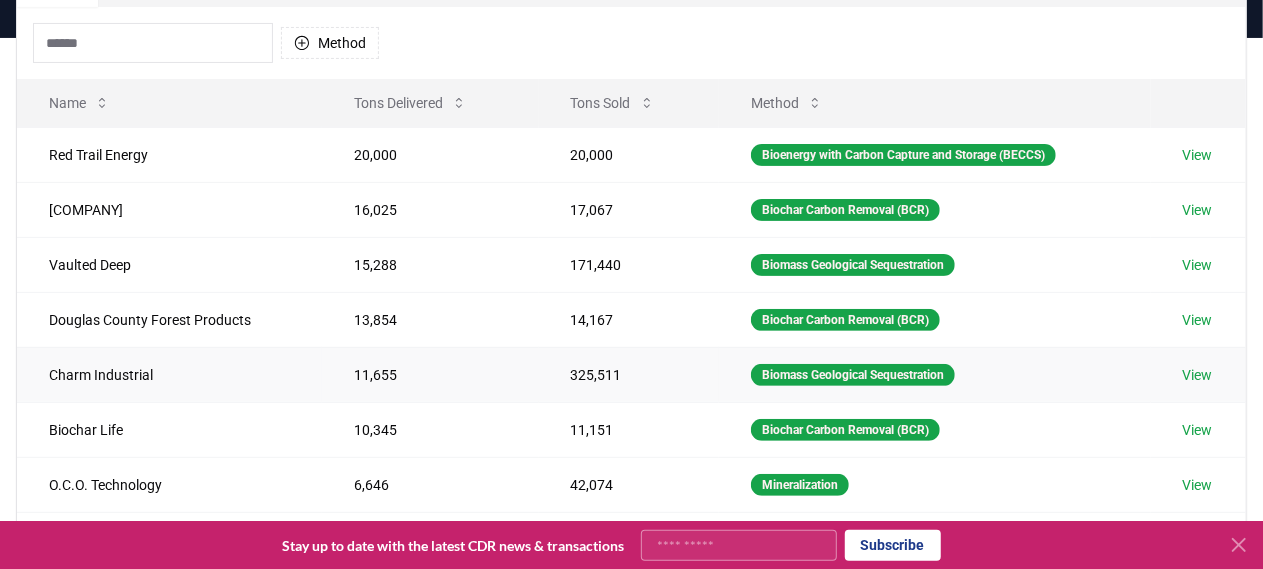 scroll, scrollTop: 192, scrollLeft: 0, axis: vertical 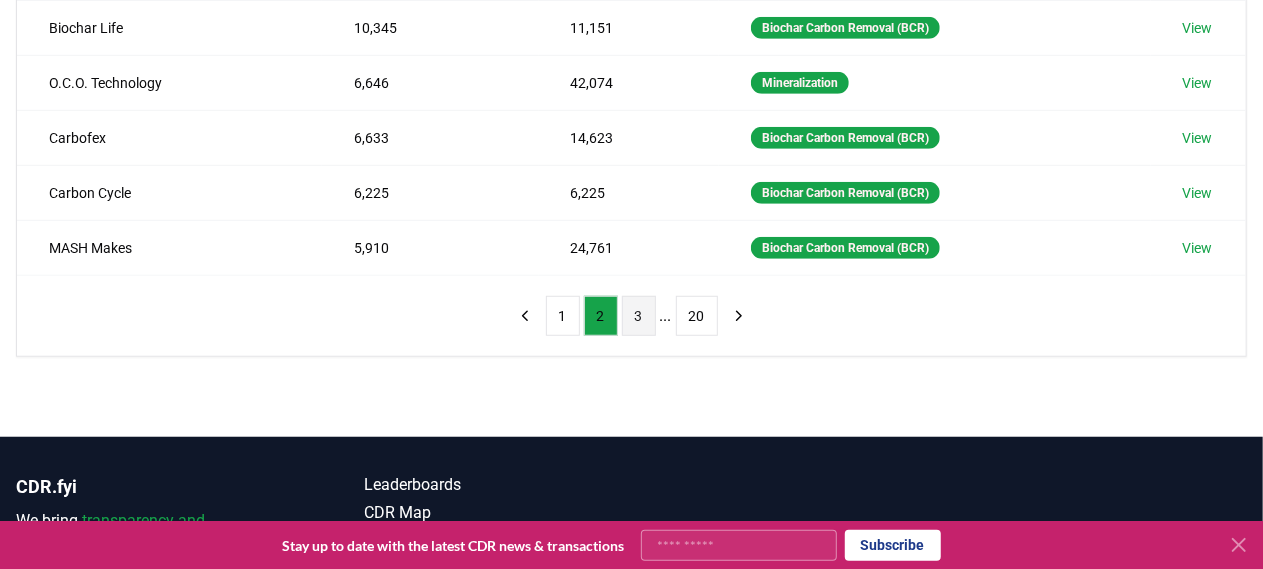 click on "3" at bounding box center (639, 316) 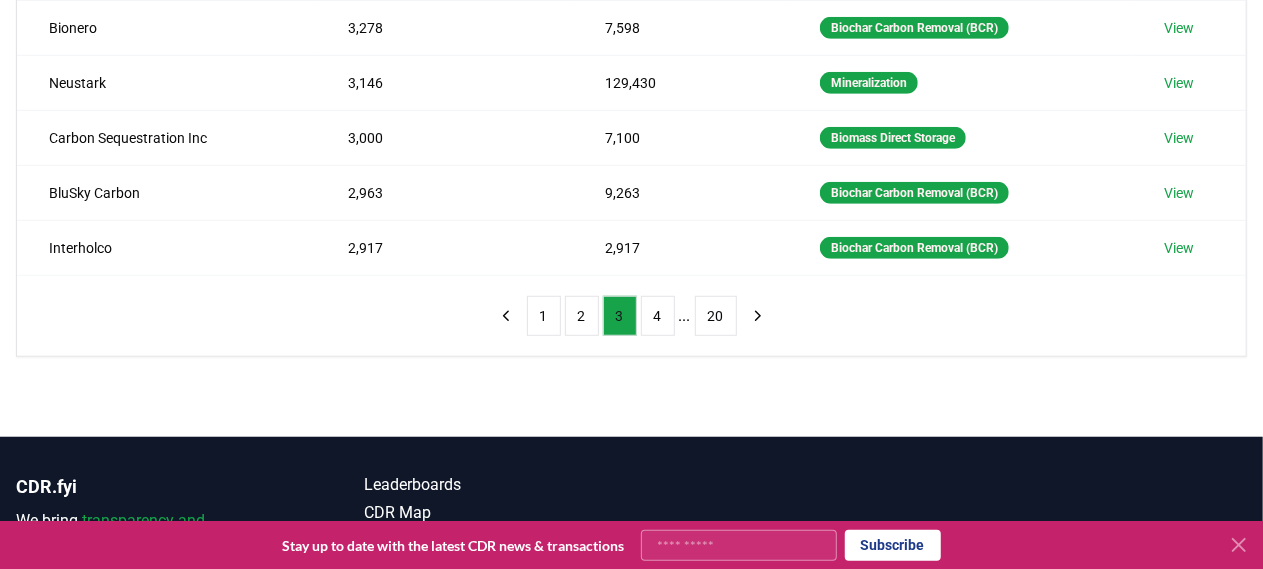 click on "4" at bounding box center [658, 316] 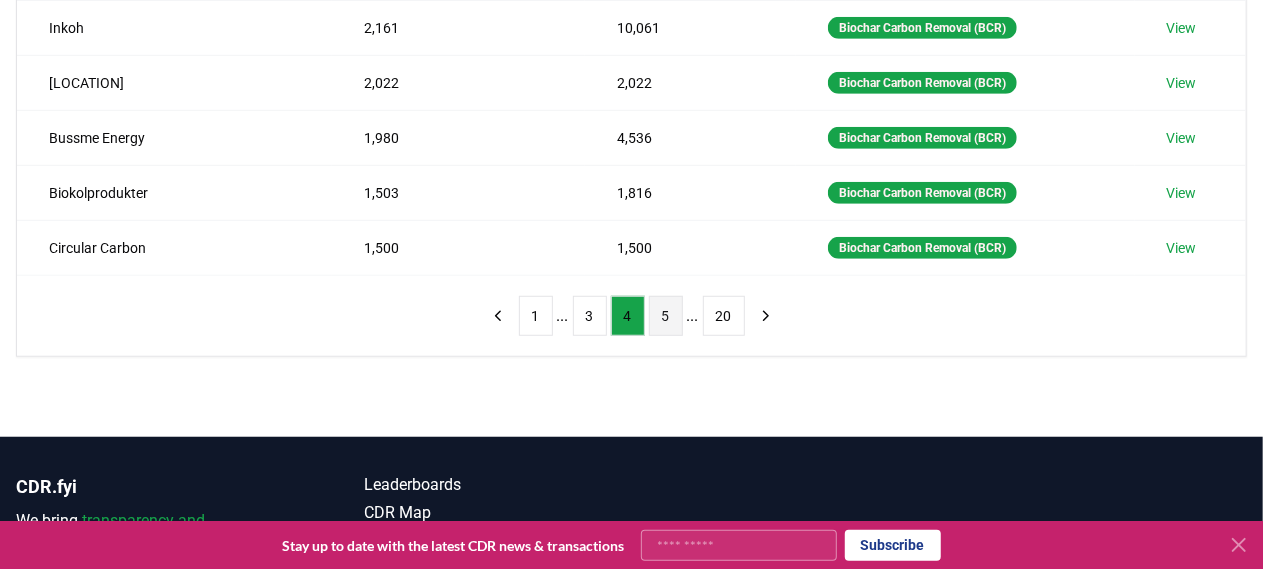 click on "5" at bounding box center (666, 316) 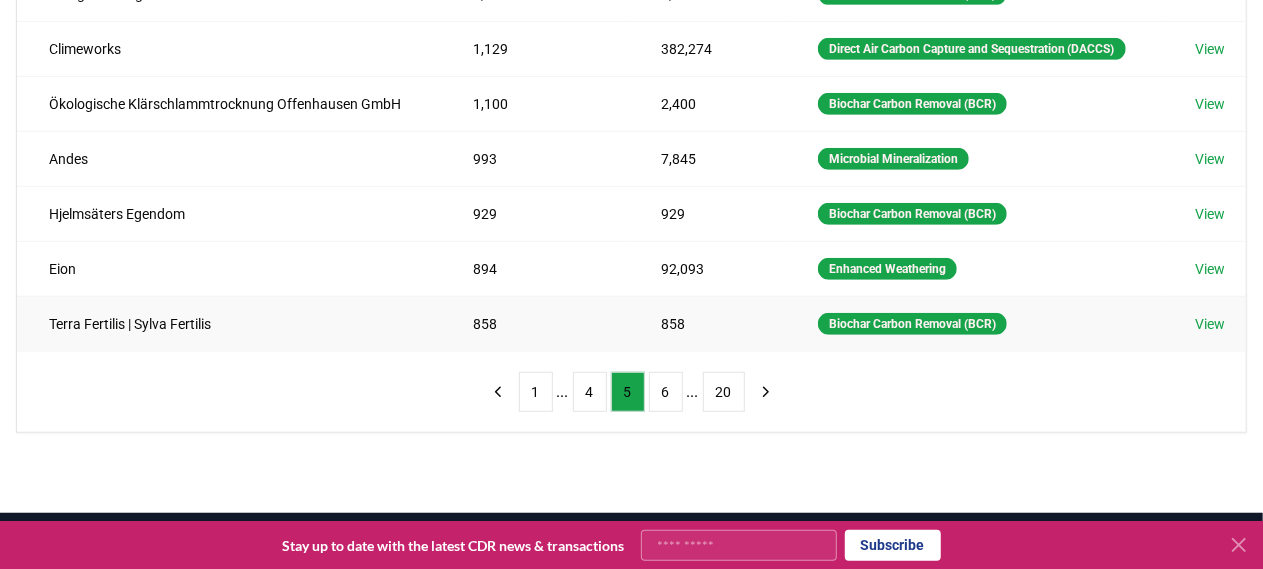 scroll, scrollTop: 522, scrollLeft: 0, axis: vertical 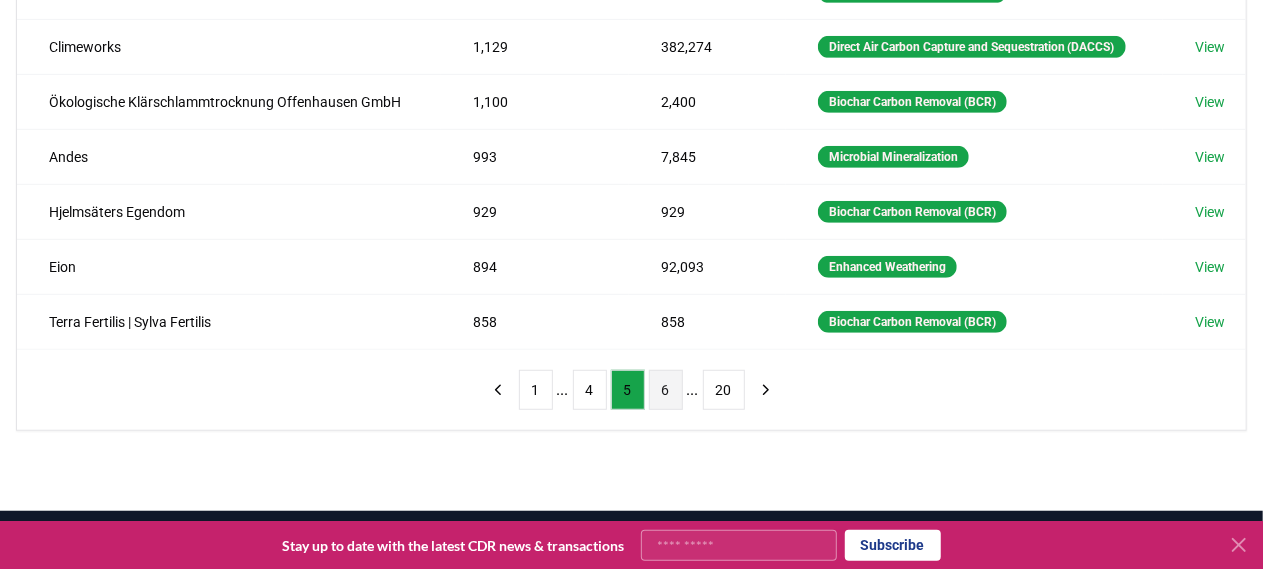 click on "6" at bounding box center [666, 390] 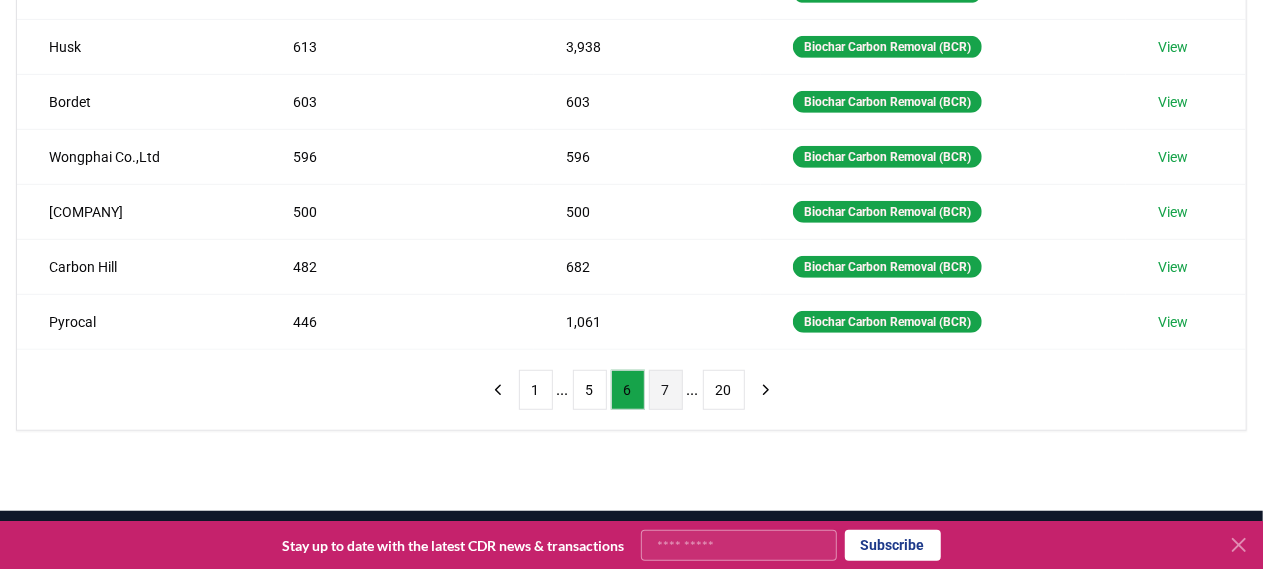 click on "7" at bounding box center (666, 390) 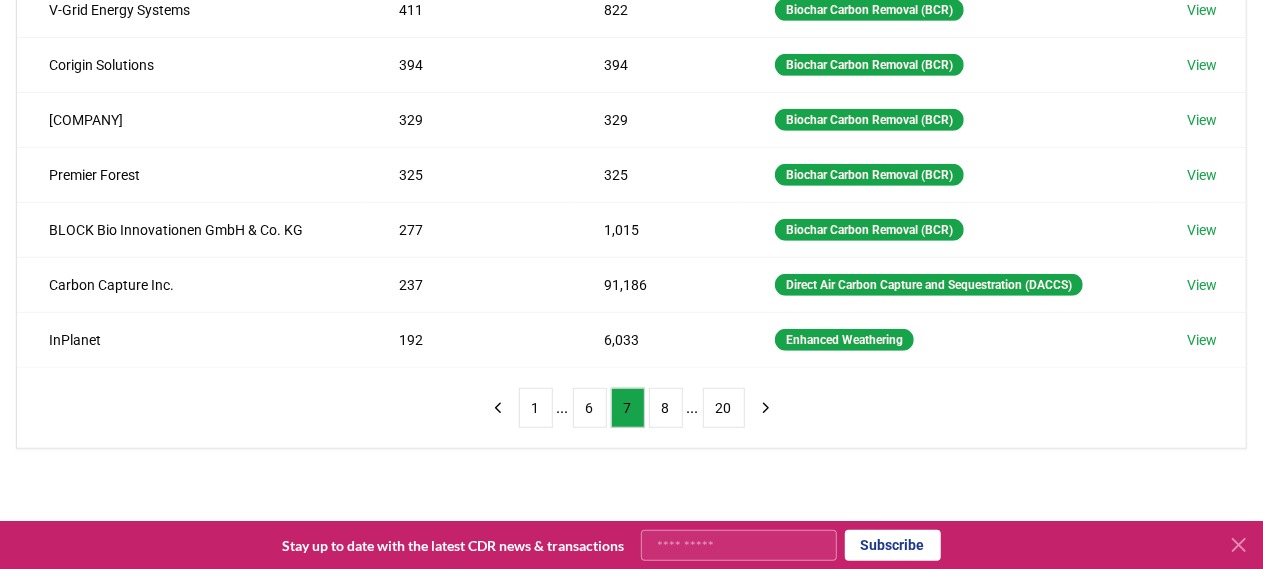 scroll, scrollTop: 504, scrollLeft: 0, axis: vertical 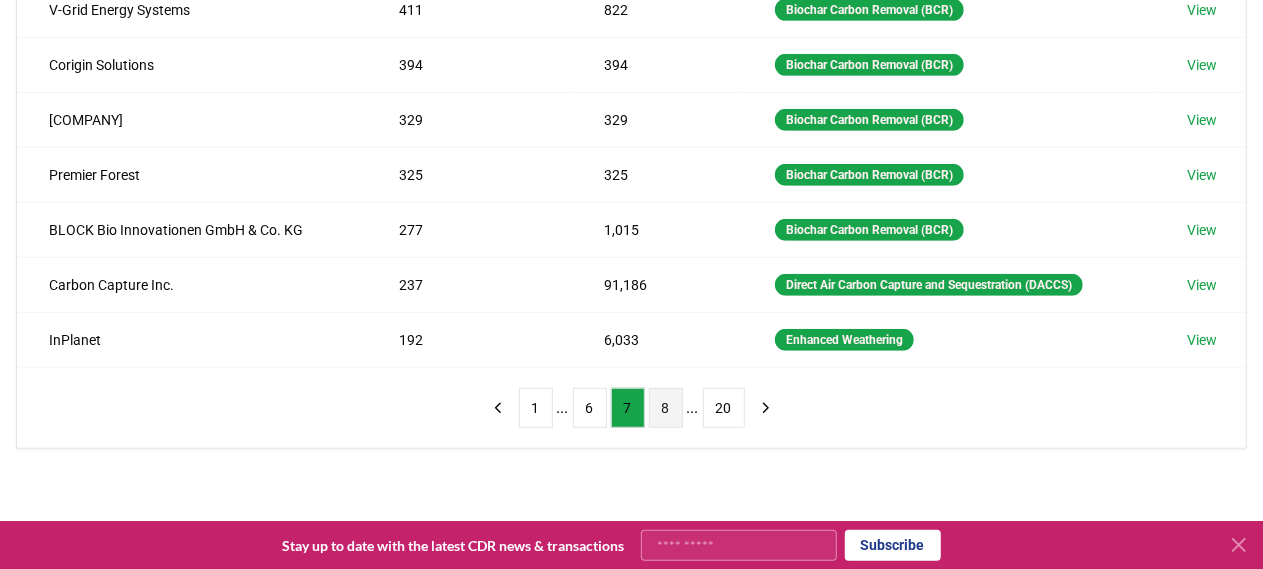 click on "8" at bounding box center [666, 408] 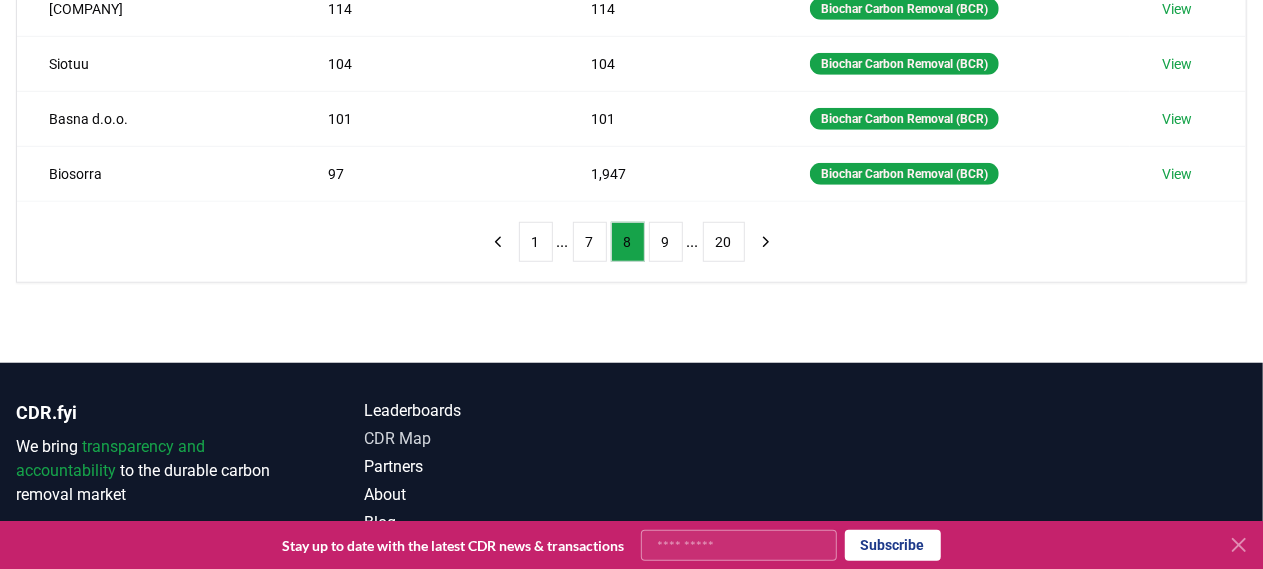 scroll, scrollTop: 674, scrollLeft: 0, axis: vertical 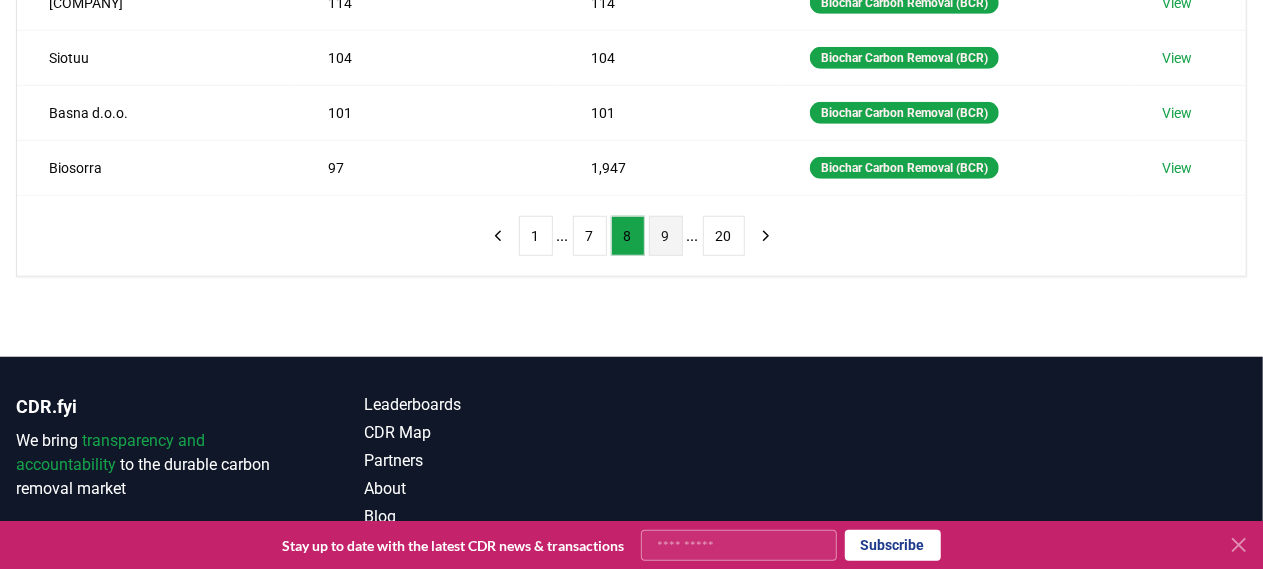 click on "9" at bounding box center [666, 236] 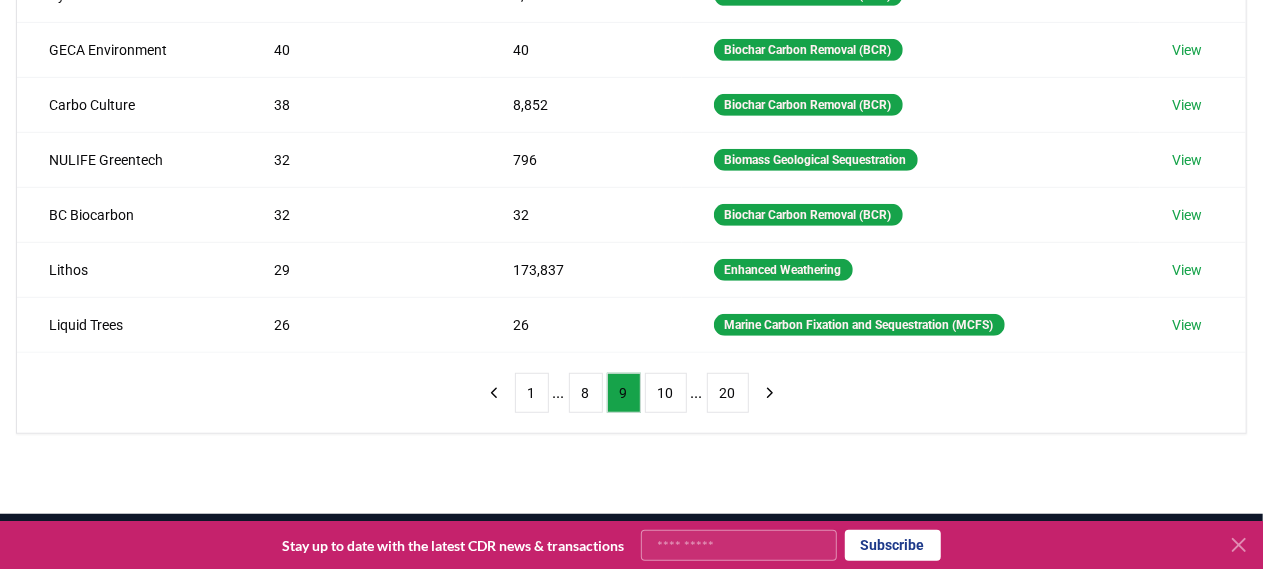 scroll, scrollTop: 522, scrollLeft: 0, axis: vertical 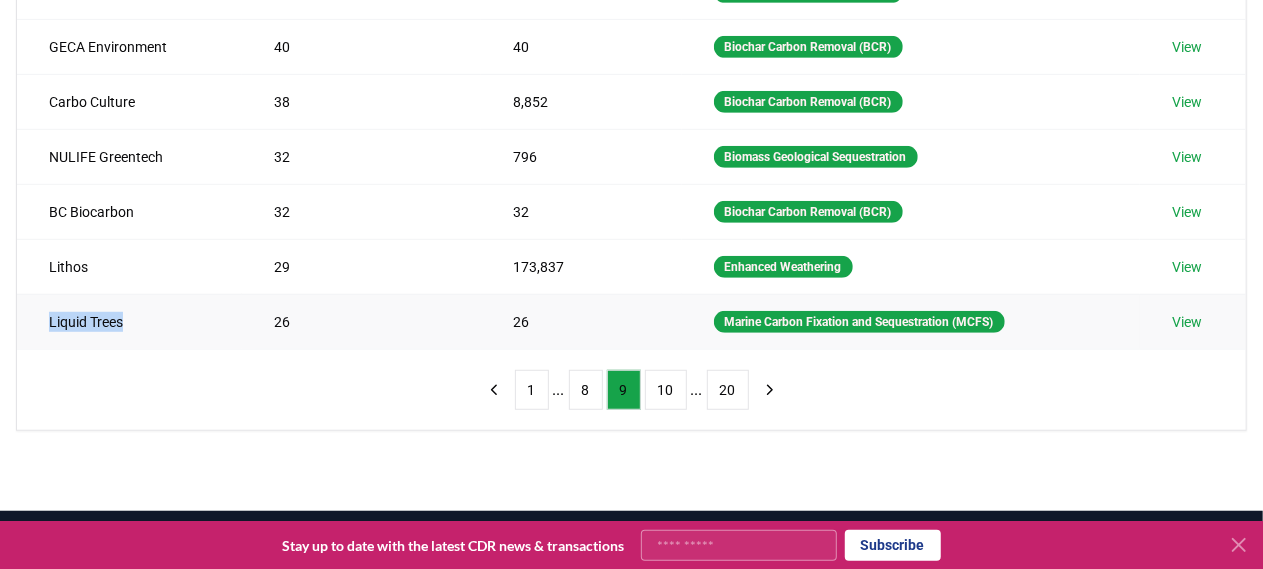 drag, startPoint x: 123, startPoint y: 323, endPoint x: 43, endPoint y: 335, distance: 80.895 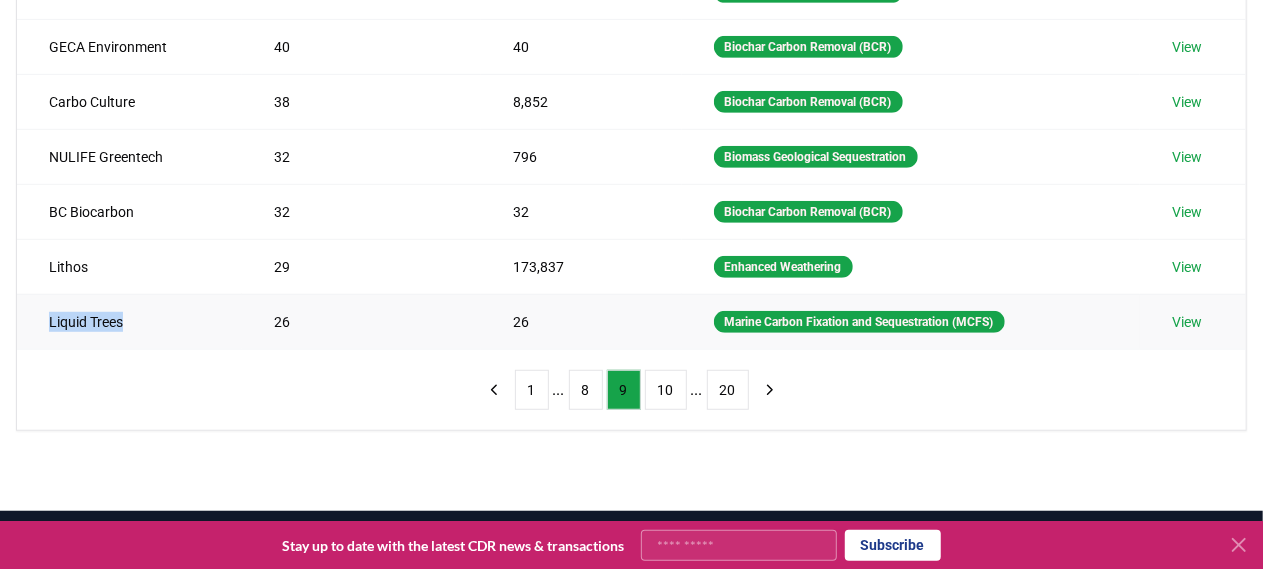 copy on "Liquid Trees" 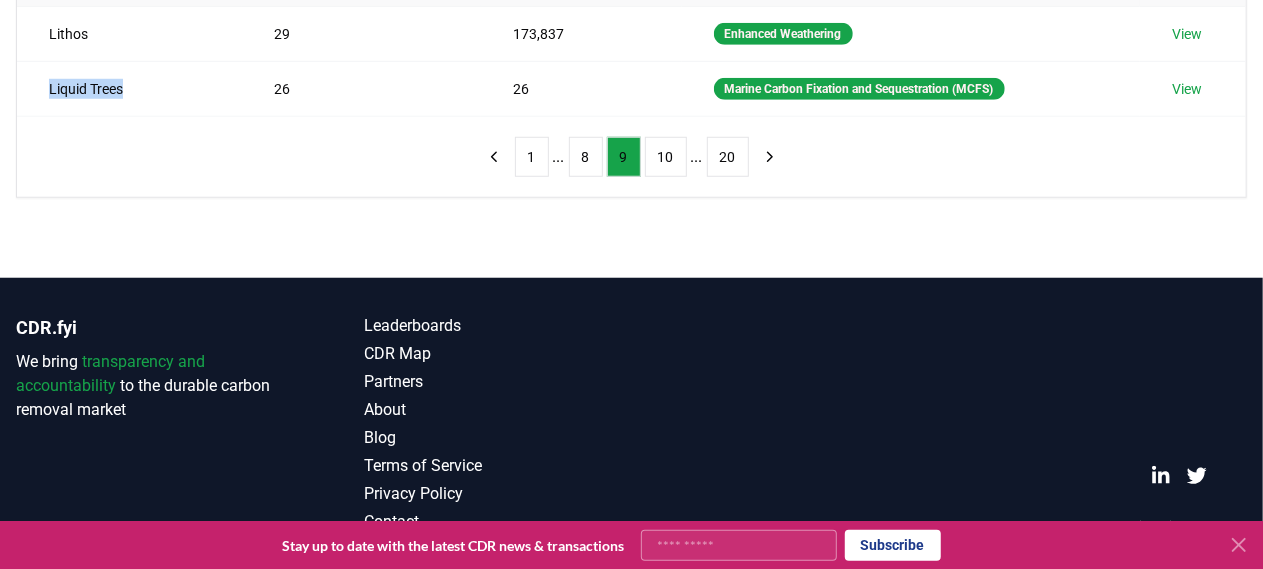 scroll, scrollTop: 0, scrollLeft: 0, axis: both 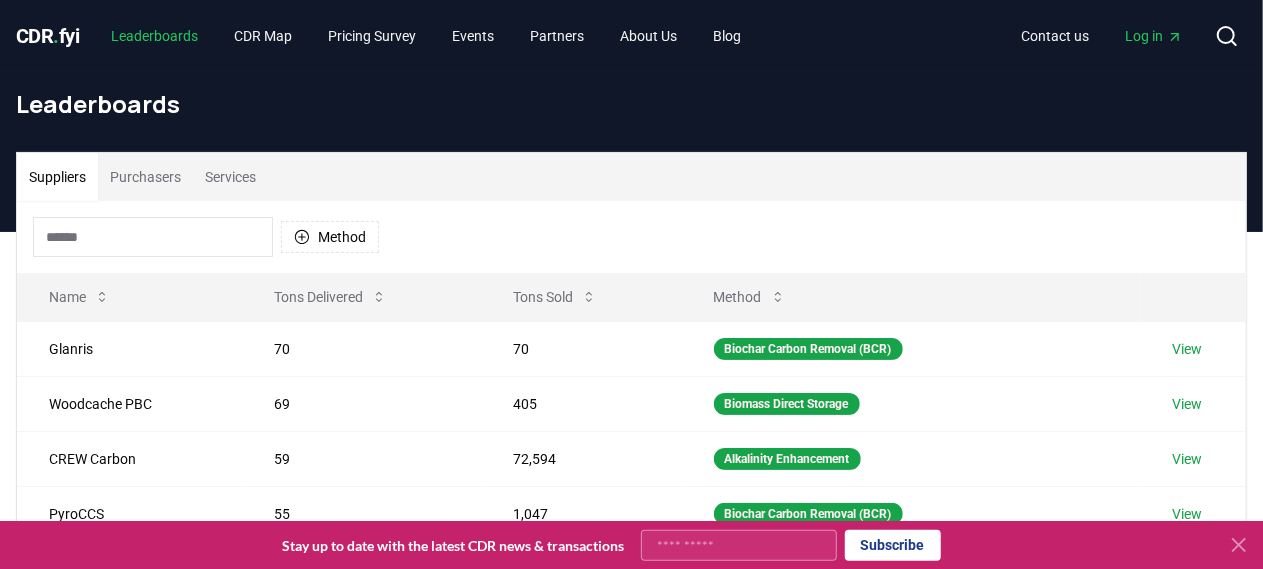 click on "Leaderboards" at bounding box center [155, 36] 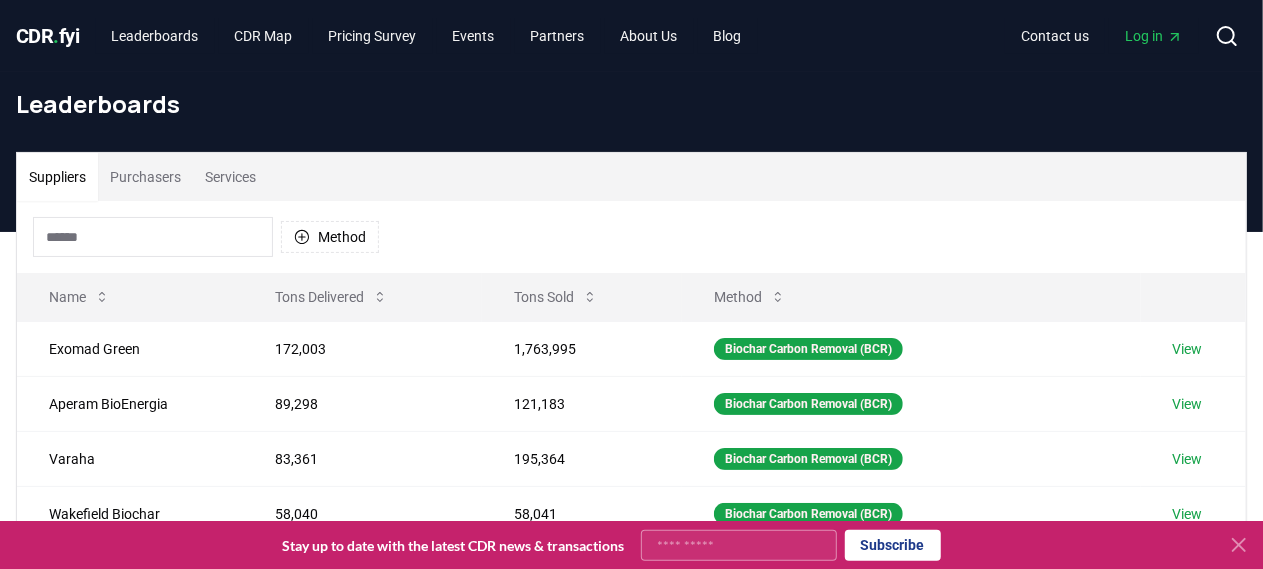 click on "." at bounding box center (57, 36) 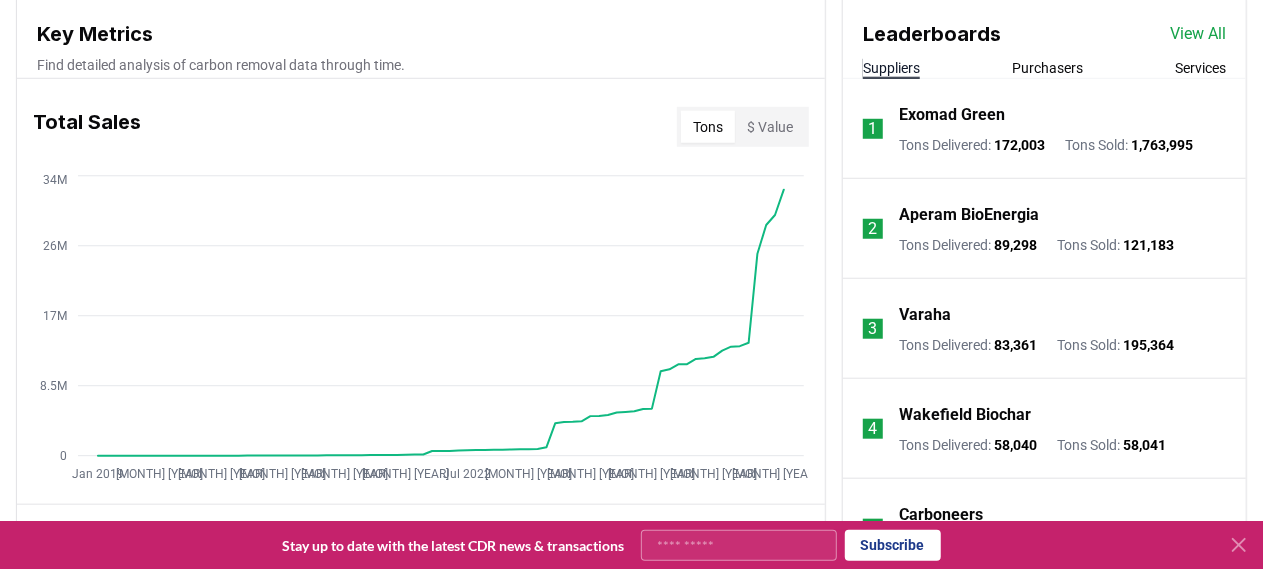scroll, scrollTop: 734, scrollLeft: 0, axis: vertical 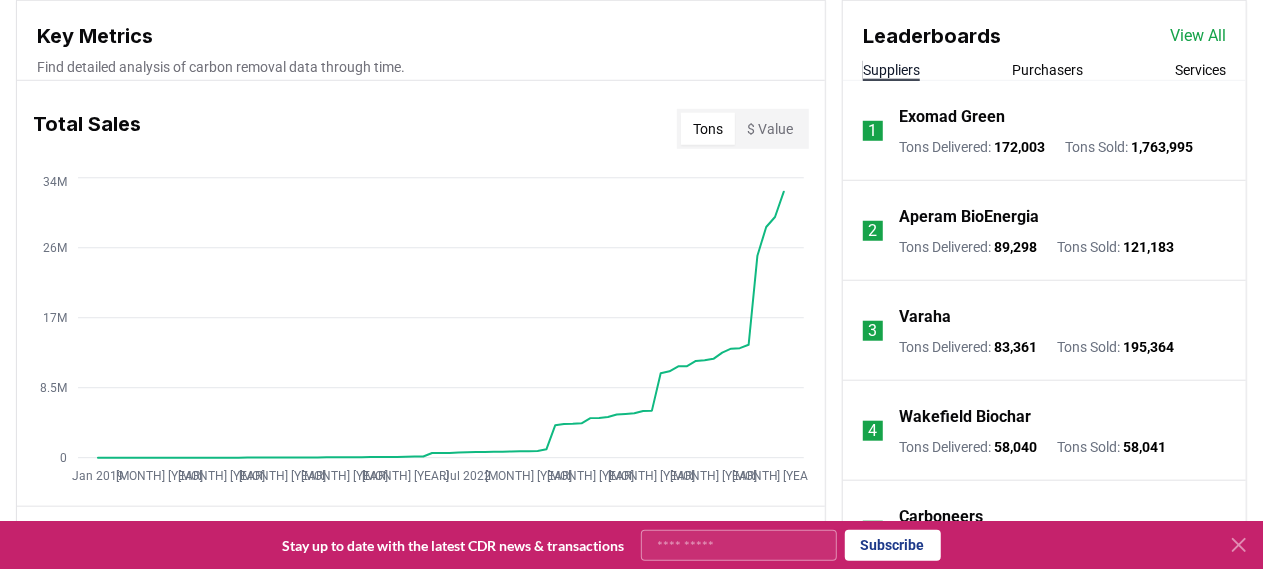 click on "Tons" at bounding box center (708, 129) 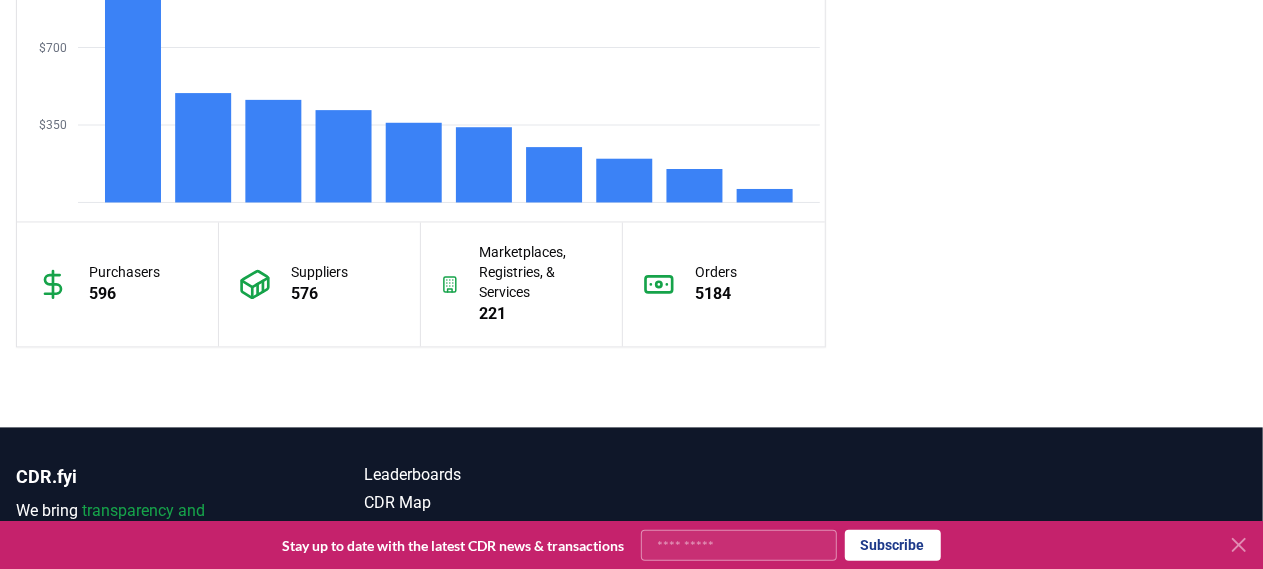 scroll, scrollTop: 1872, scrollLeft: 0, axis: vertical 